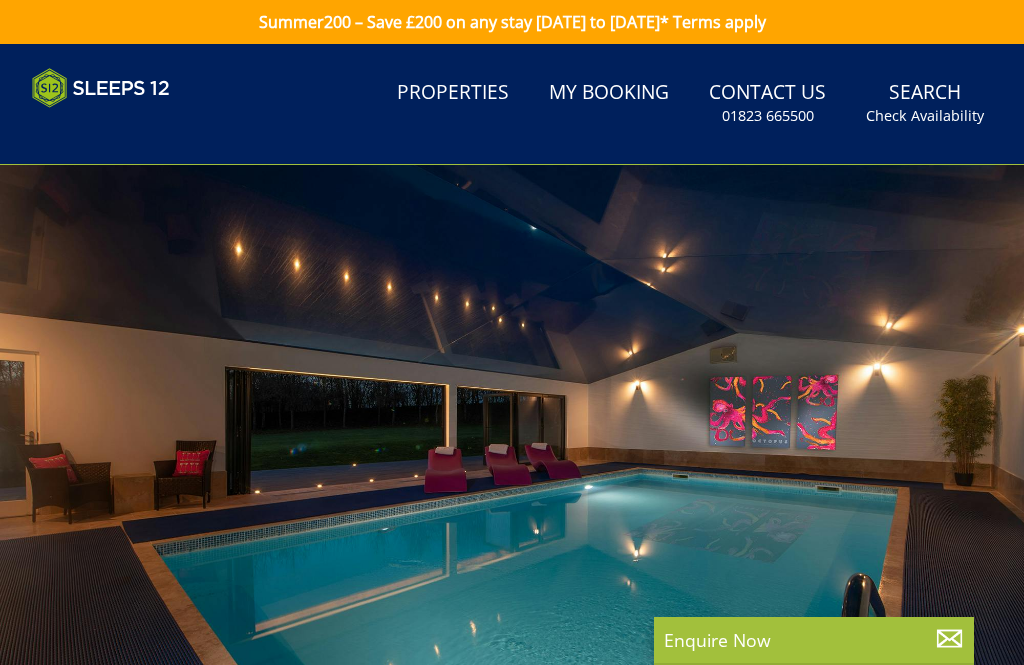 scroll, scrollTop: 0, scrollLeft: 0, axis: both 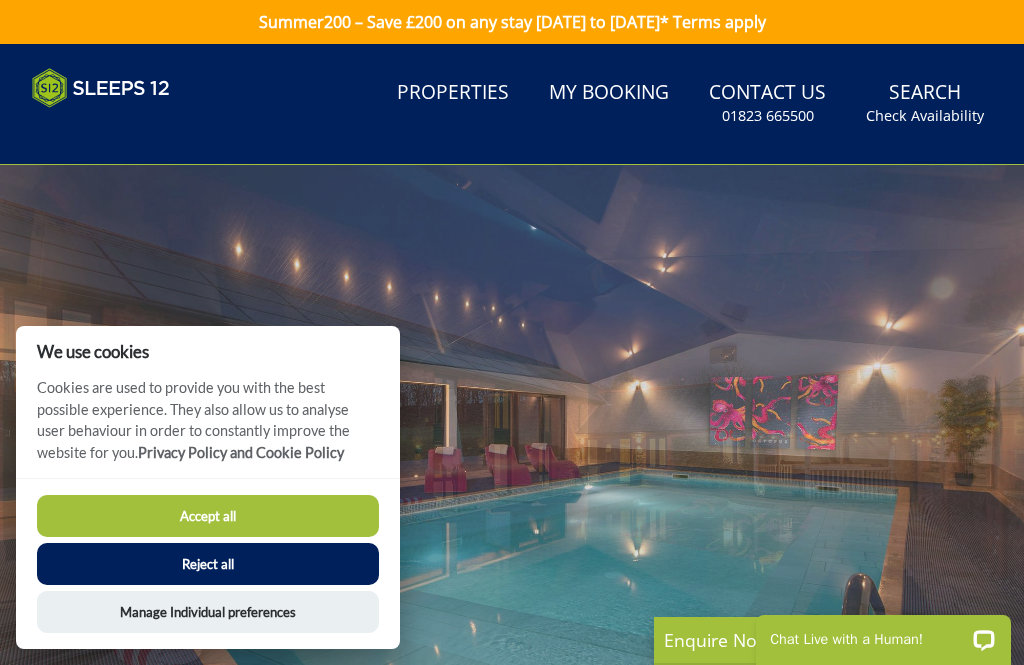 click on "Properties" at bounding box center [453, 93] 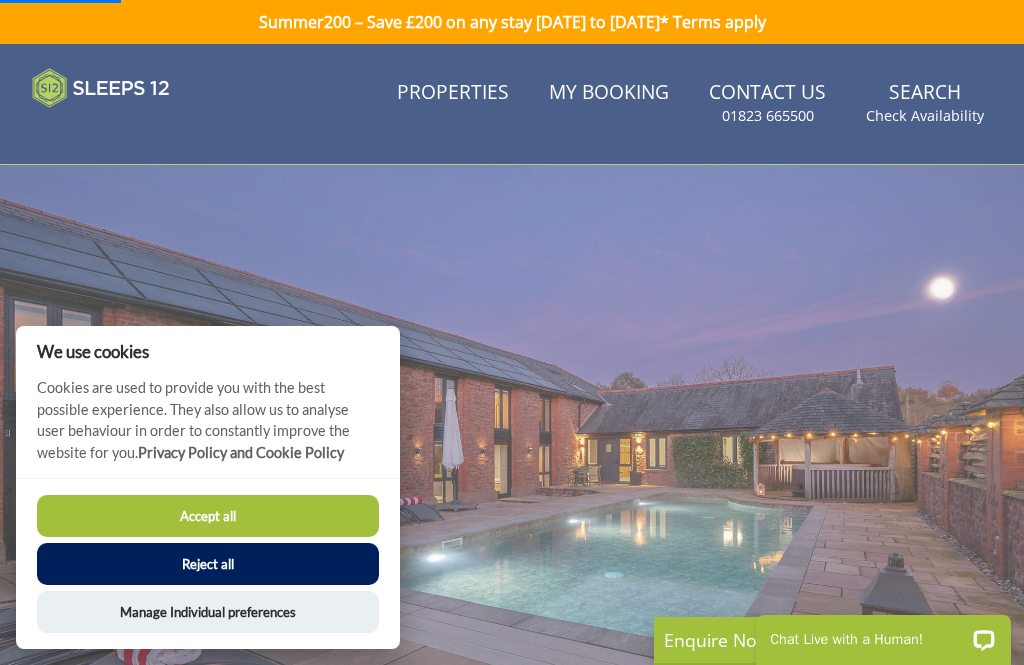 click on "Reject all" at bounding box center [208, 564] 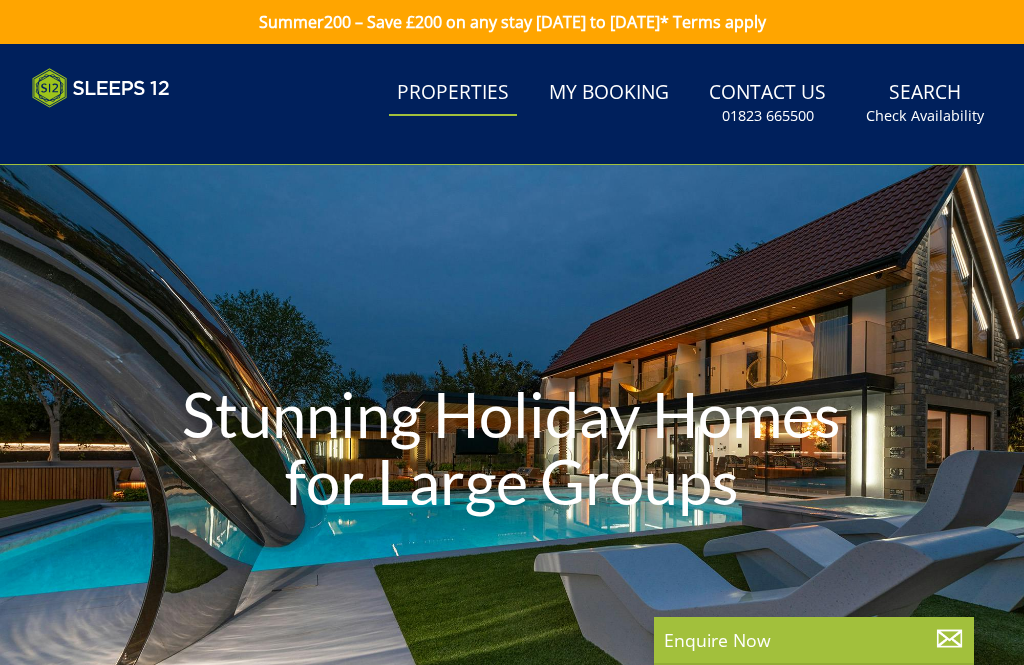 scroll, scrollTop: 0, scrollLeft: 0, axis: both 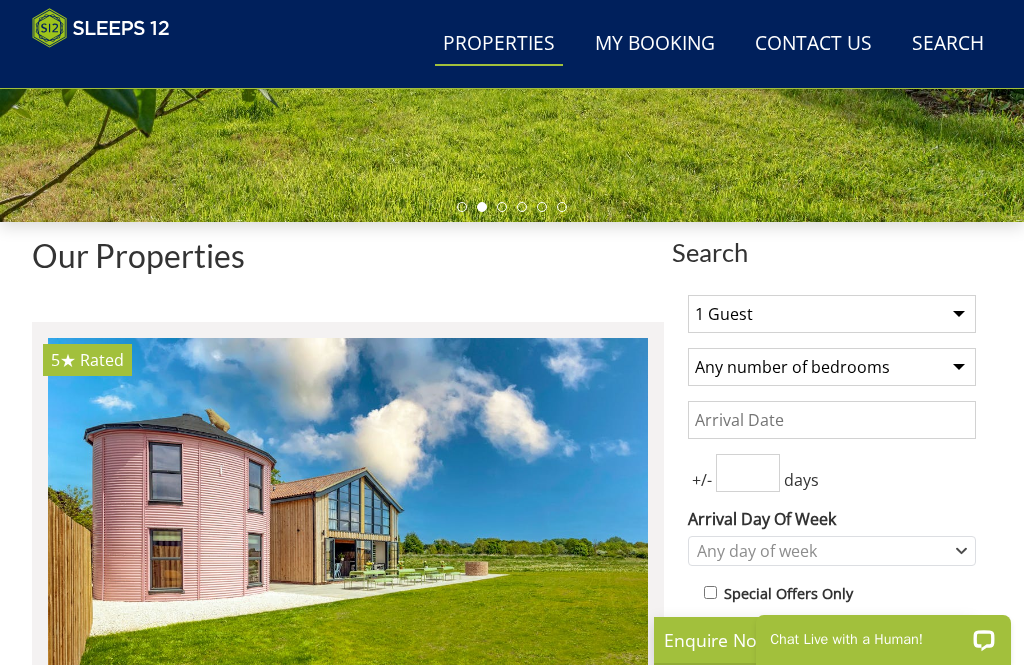 click on "Arrival Day Of Week" at bounding box center (832, 519) 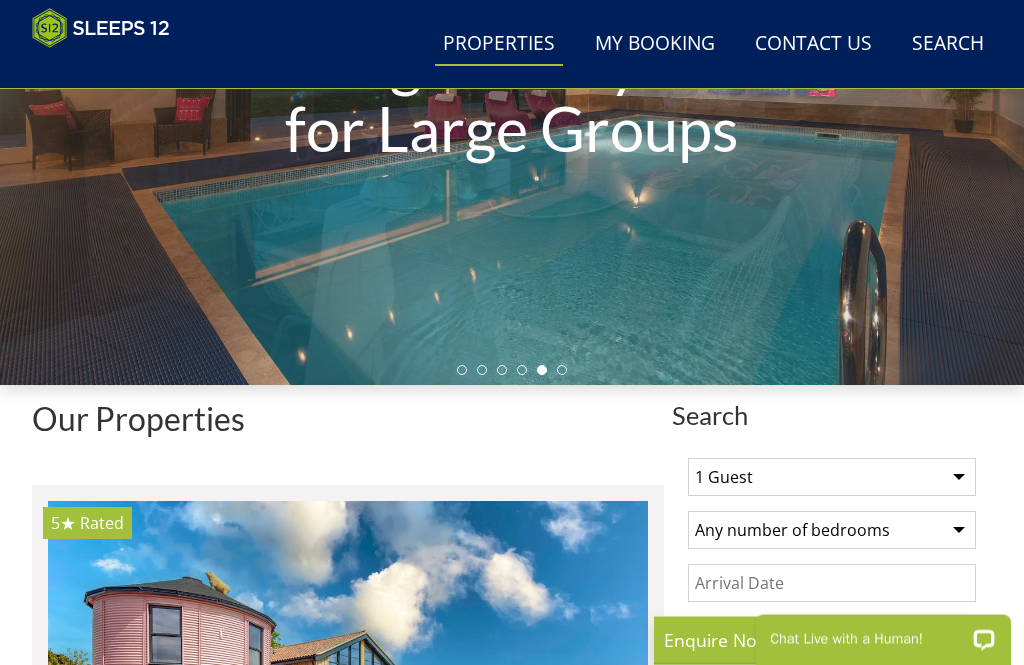 scroll, scrollTop: 321, scrollLeft: 0, axis: vertical 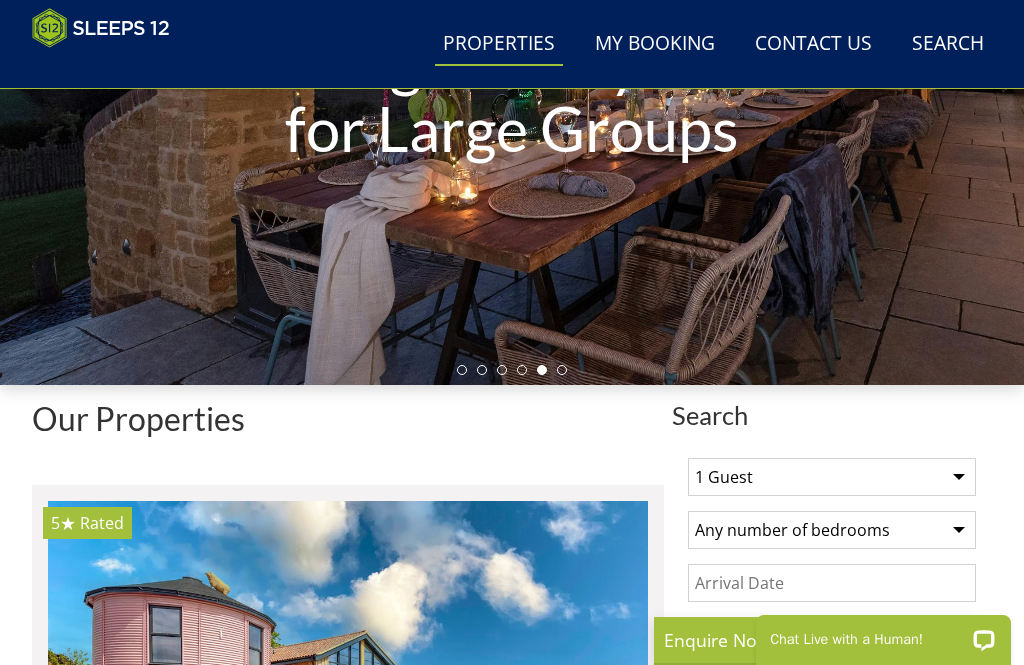 click on "1 Guest
2 Guests
3 Guests
4 Guests
5 Guests
6 Guests
7 Guests
8 Guests
9 Guests
10 Guests
11 Guests
12 Guests
13 Guests
14 Guests
15 Guests
16 Guests
17 Guests
18 Guests
19 Guests
20 Guests
21 Guests
22 Guests
23 Guests
24 Guests
25 Guests
26 Guests
27 Guests
28 Guests
29 Guests
30 Guests
31 Guests
32 Guests
33 Guests
34 Guests
35 Guests
36 Guests
37 Guests
38 Guests
39 Guests
40 Guests
41 Guests
42 Guests
43 Guests
44 Guests
45 Guests
46 Guests
47 Guests
48 Guests
49 Guests
50 Guests
51 Guests
52 Guests
53 Guests
54 Guests
55 Guests
56 Guests
57 Guests
58 Guests
59 Guests
60 Guests
61 Guests
62 Guests
63 Guests
64 Guests
65 Guests
66 Guests
67 Guests
68 Guests
69 Guests
70 Guests
71 Guests
72 Guests
73 Guests
74 Guests
75 Guests
76 Guests
77 Guests
78 Guests
79 Guests
80 Guests
81 Guests
82 Guests
83 Guests
84 Guests
85 Guests
86 Guests" at bounding box center (832, 477) 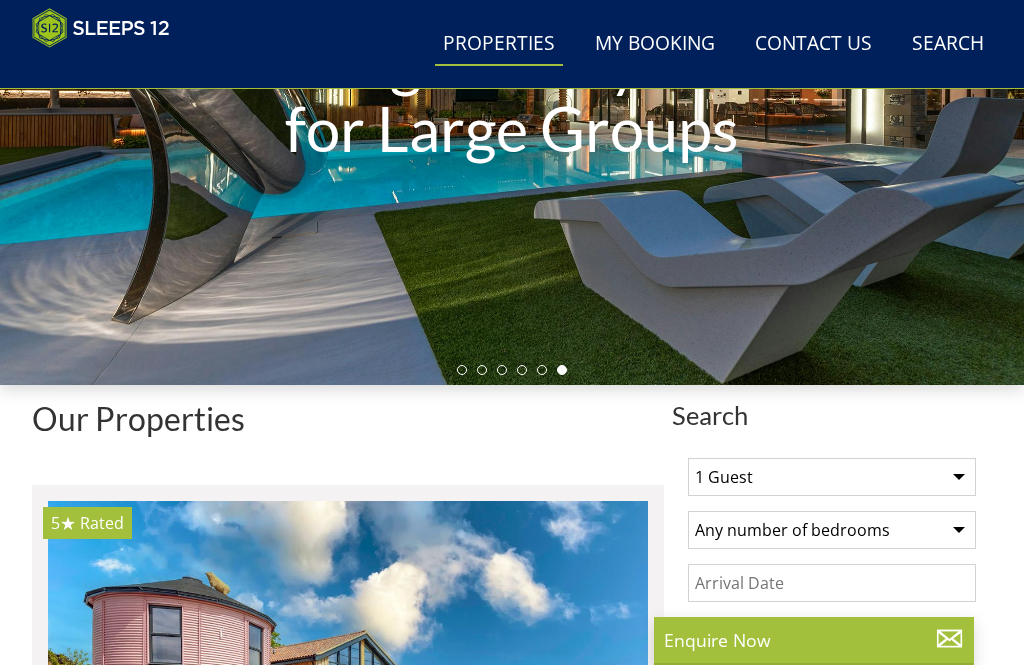 select on "10" 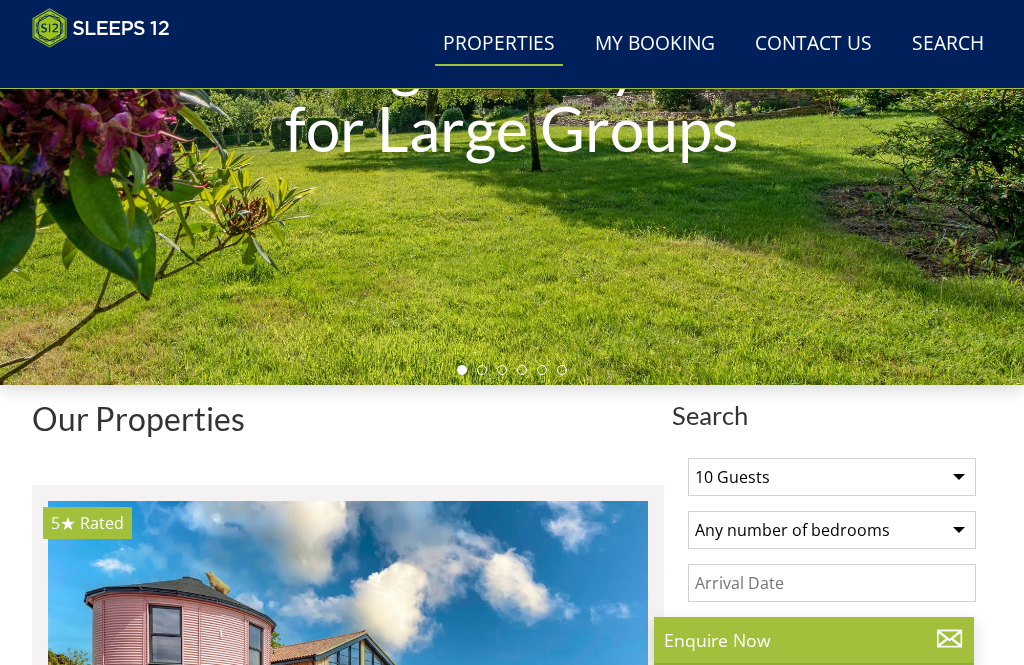 click on "Stunning Holiday Homes for Large Groups" at bounding box center (512, 98) 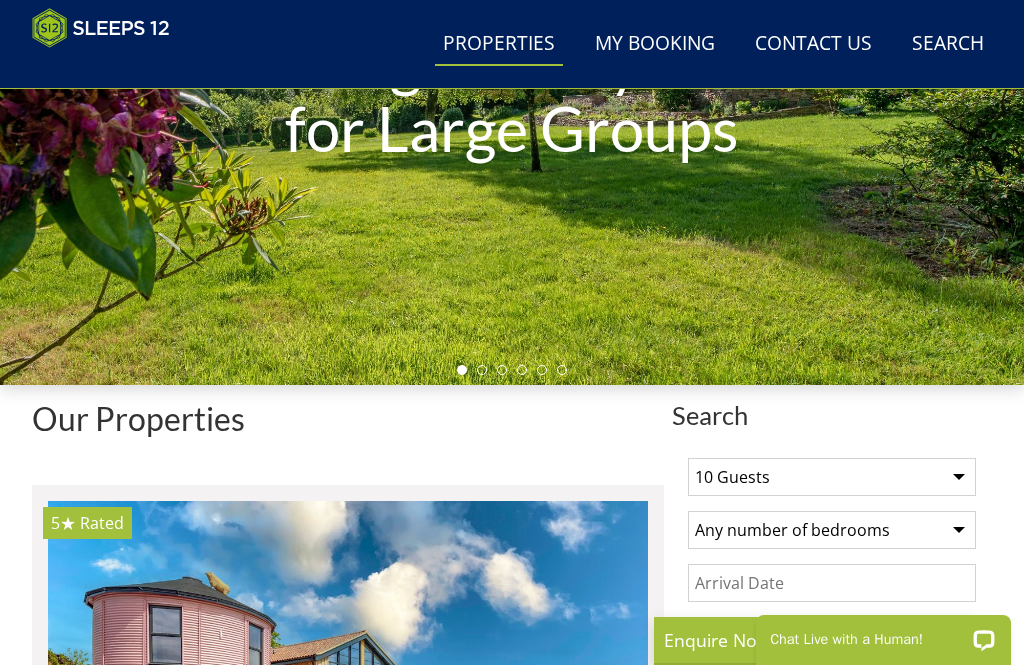 click on "Any number of bedrooms
1 Bedroom
2 Bedrooms
3 Bedrooms
4 Bedrooms
5 Bedrooms
6 Bedrooms
7 Bedrooms
8 Bedrooms
9 Bedrooms
10 Bedrooms
11 Bedrooms
12 Bedrooms
13 Bedrooms
14 Bedrooms
15 Bedrooms
16 Bedrooms
17 Bedrooms
18 Bedrooms
19 Bedrooms
20 Bedrooms
21 Bedrooms
22 Bedrooms
23 Bedrooms
24 Bedrooms
25 Bedrooms" at bounding box center [832, 530] 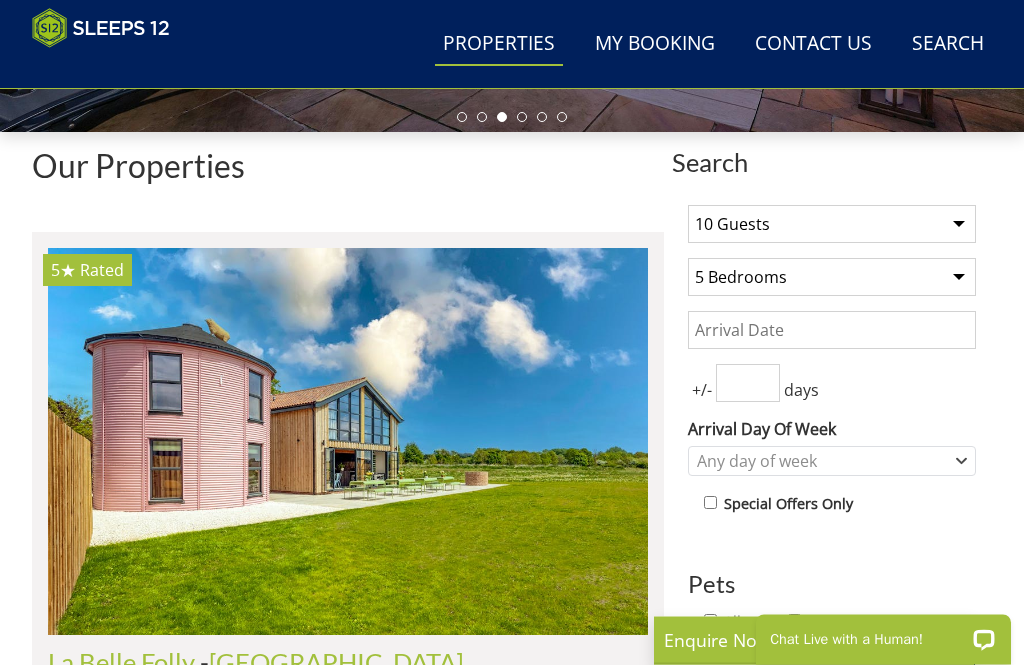 scroll, scrollTop: 574, scrollLeft: 0, axis: vertical 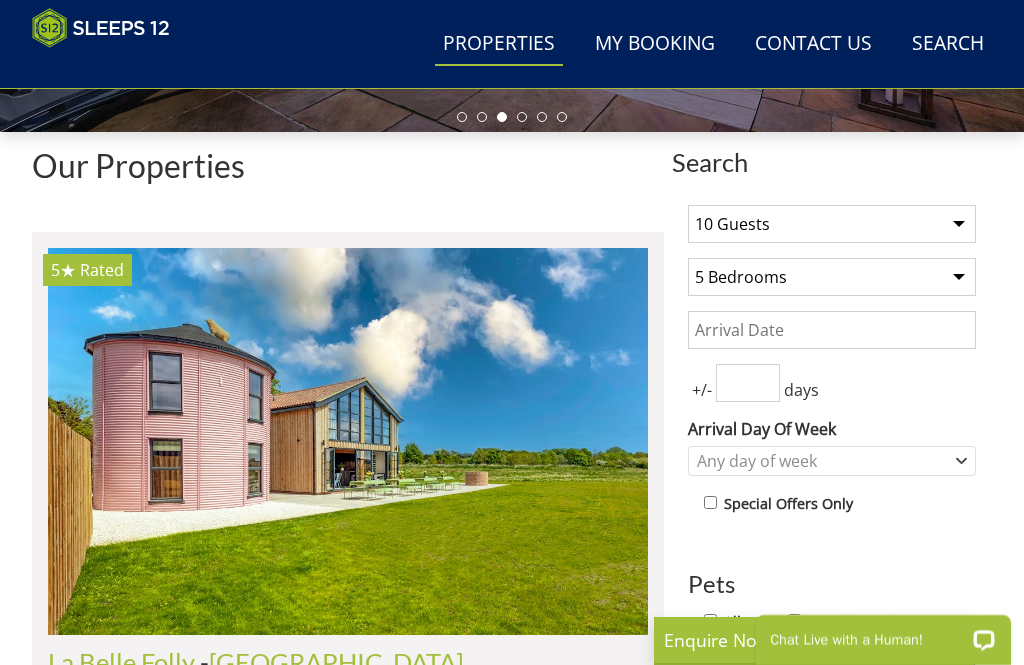 click on "Date" at bounding box center (832, 330) 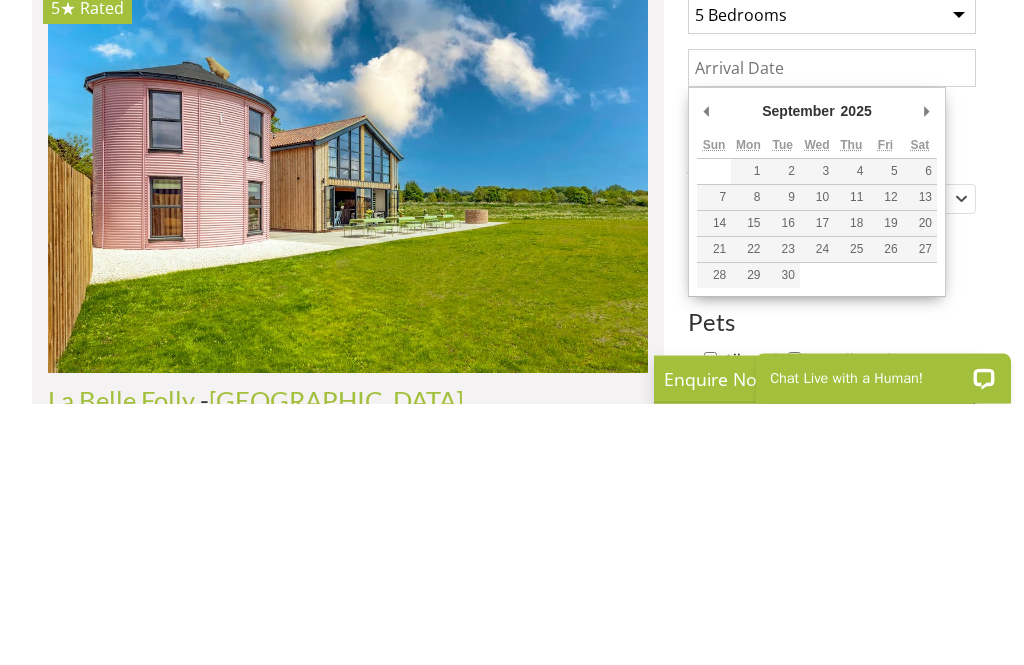 type on "[DATE]" 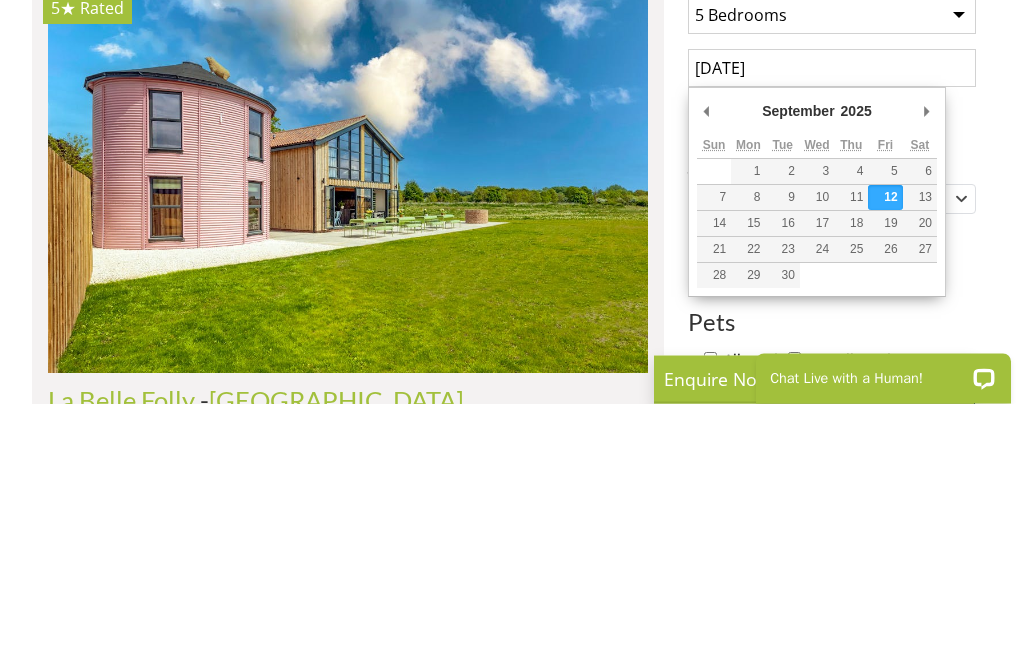 scroll, scrollTop: 836, scrollLeft: 0, axis: vertical 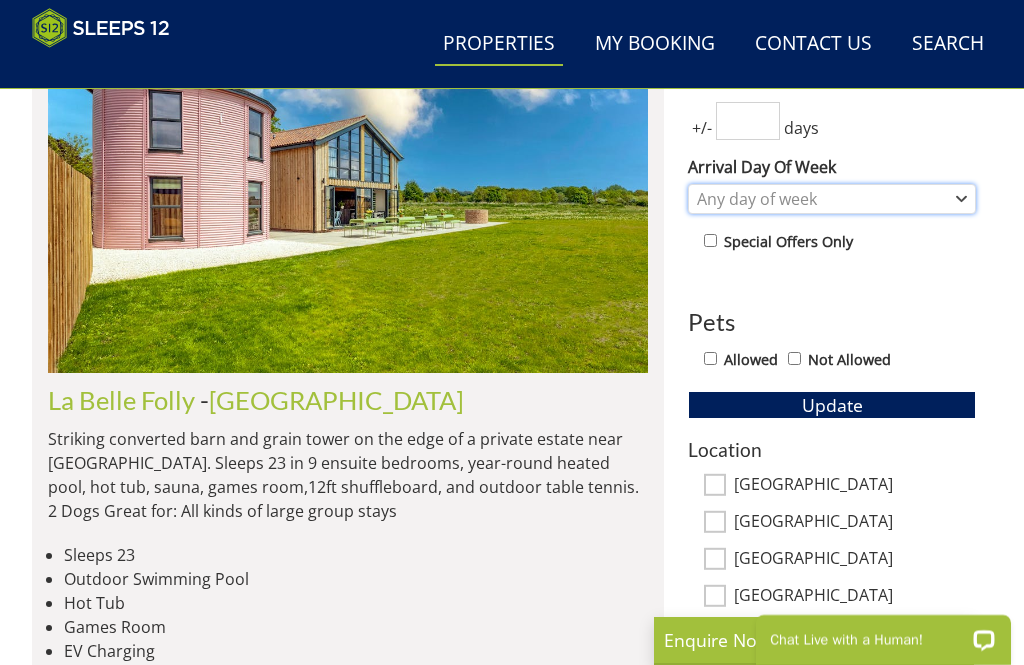 click on "Any day of week" at bounding box center [832, 199] 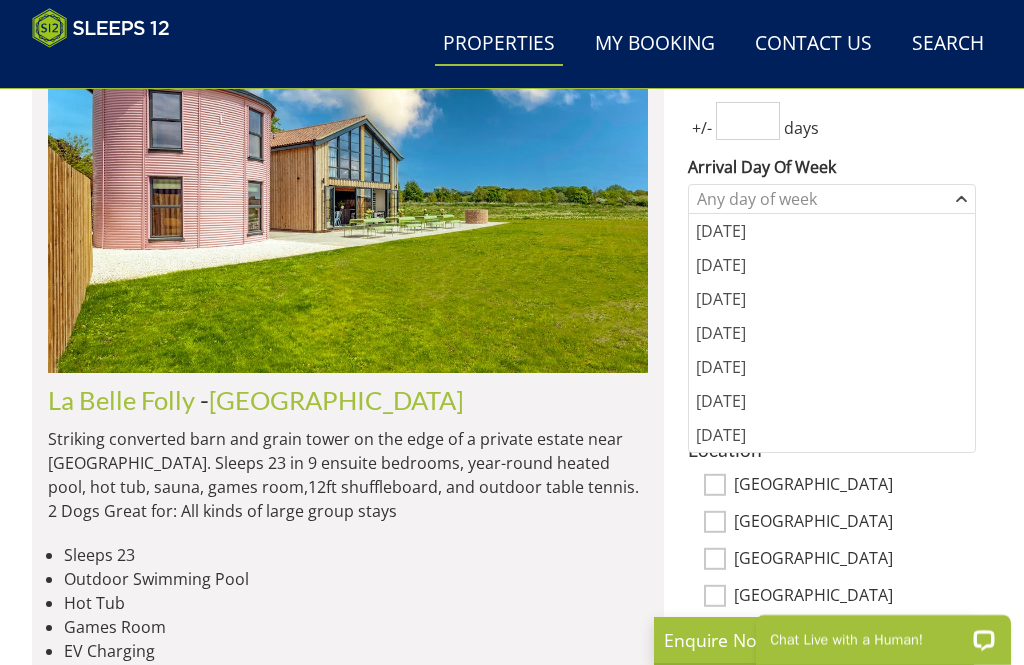 click on "[DATE]" at bounding box center [832, 367] 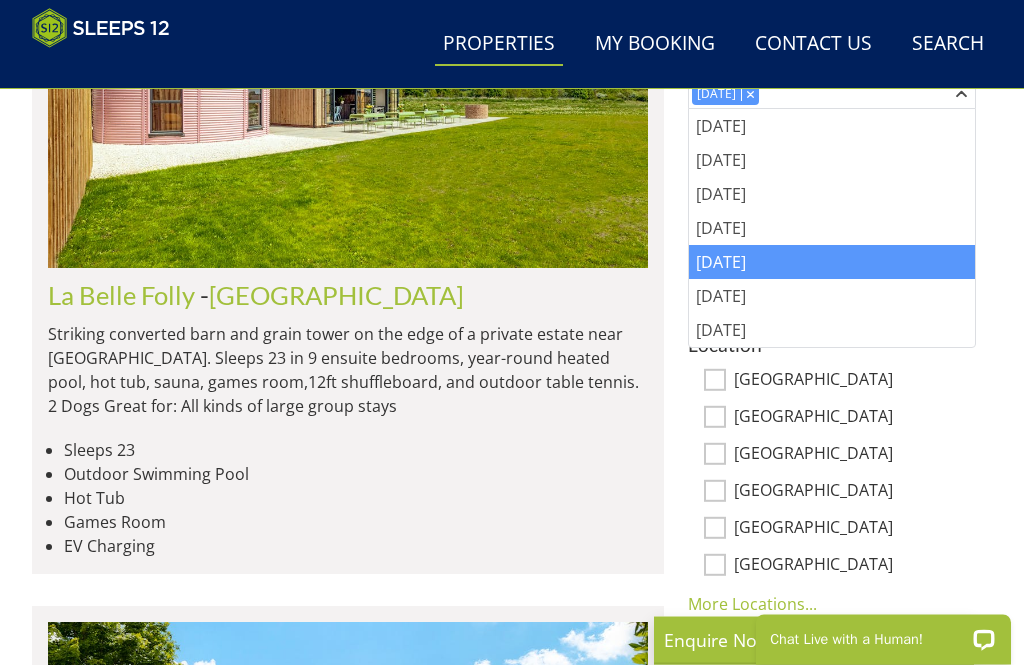 scroll, scrollTop: 941, scrollLeft: 0, axis: vertical 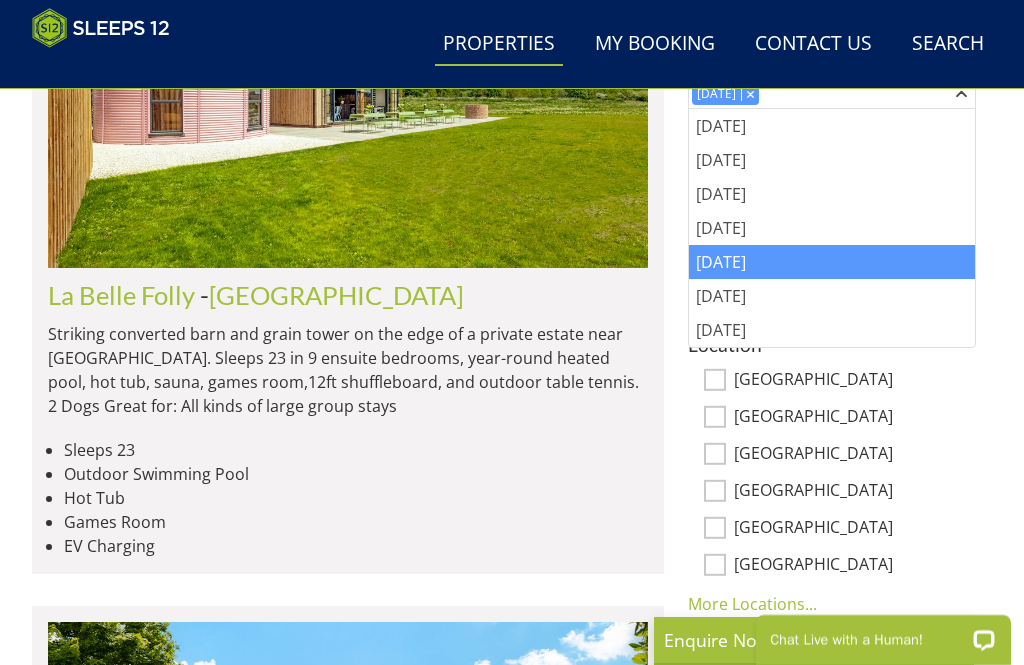 click on "[GEOGRAPHIC_DATA]" at bounding box center [715, 380] 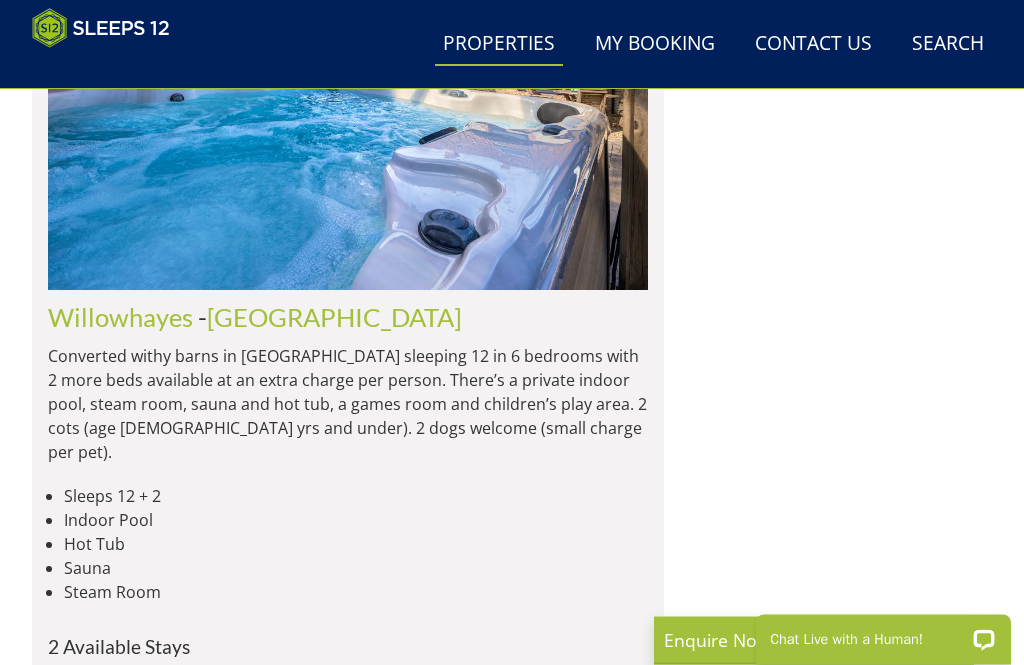 scroll, scrollTop: 2280, scrollLeft: 0, axis: vertical 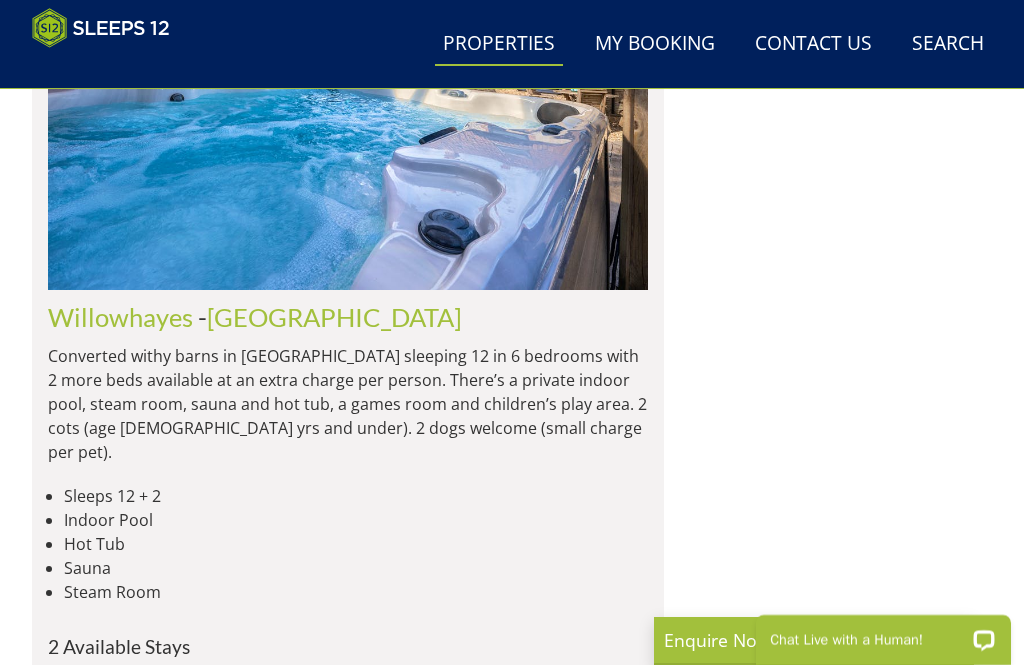 click at bounding box center (348, 96) 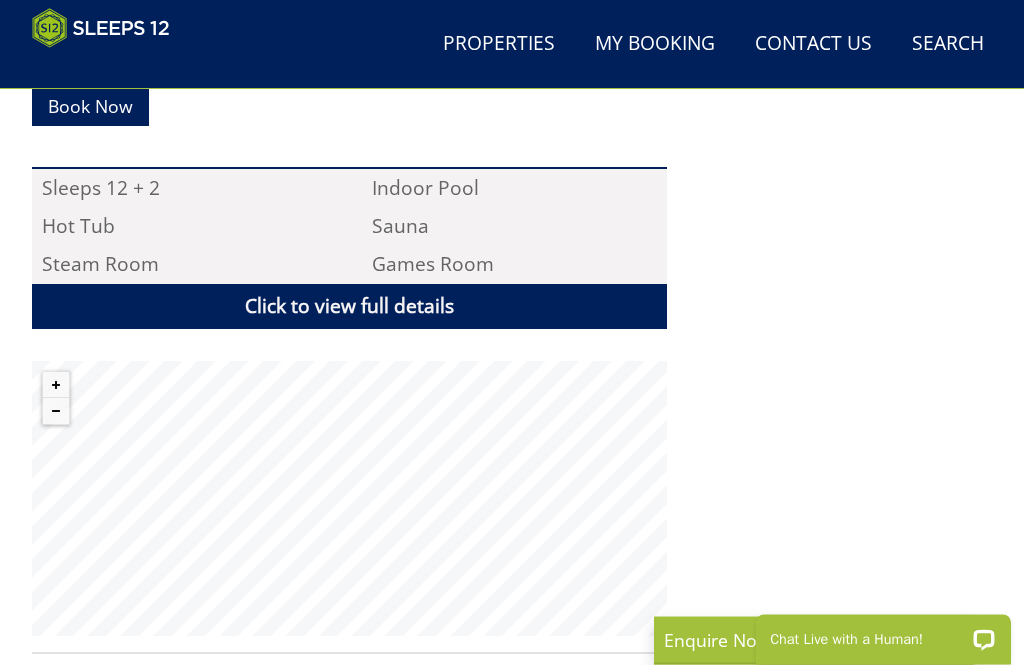 scroll, scrollTop: 1188, scrollLeft: 0, axis: vertical 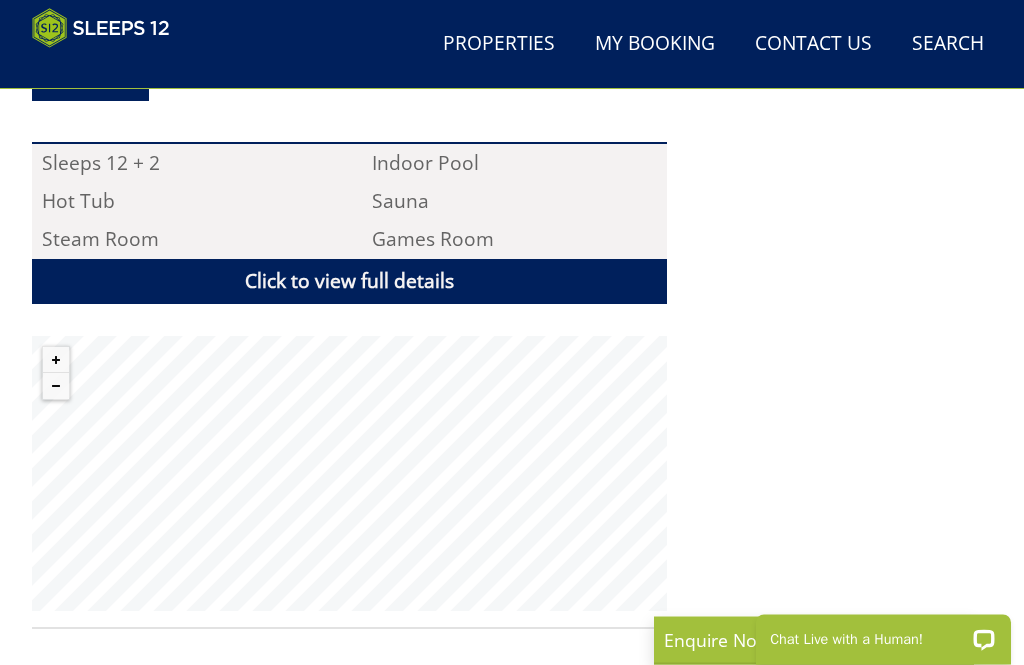 click at bounding box center (56, 387) 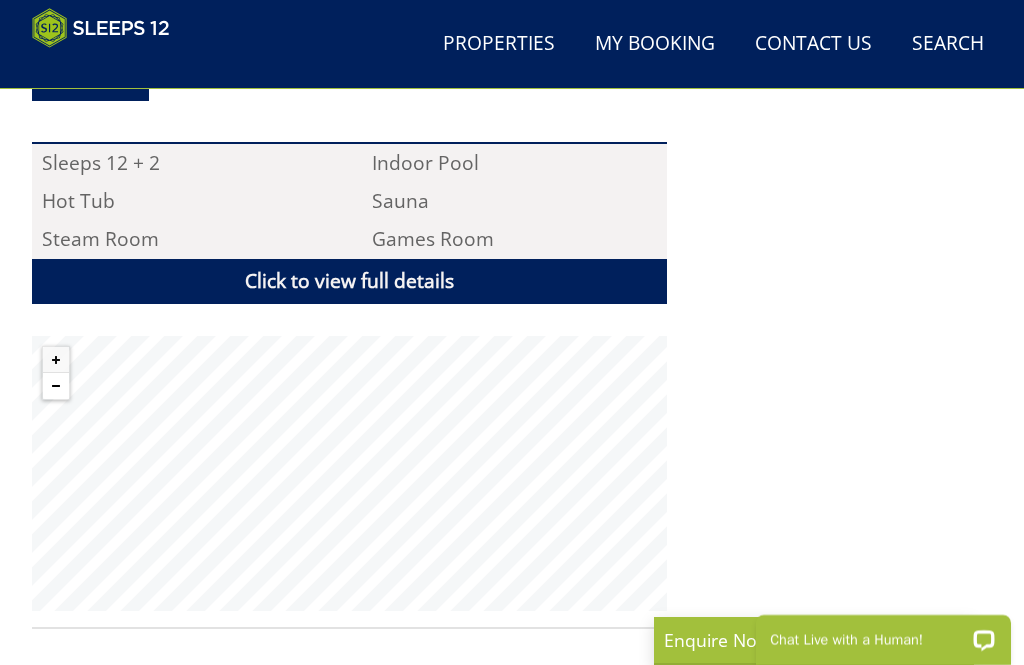 click at bounding box center [56, 386] 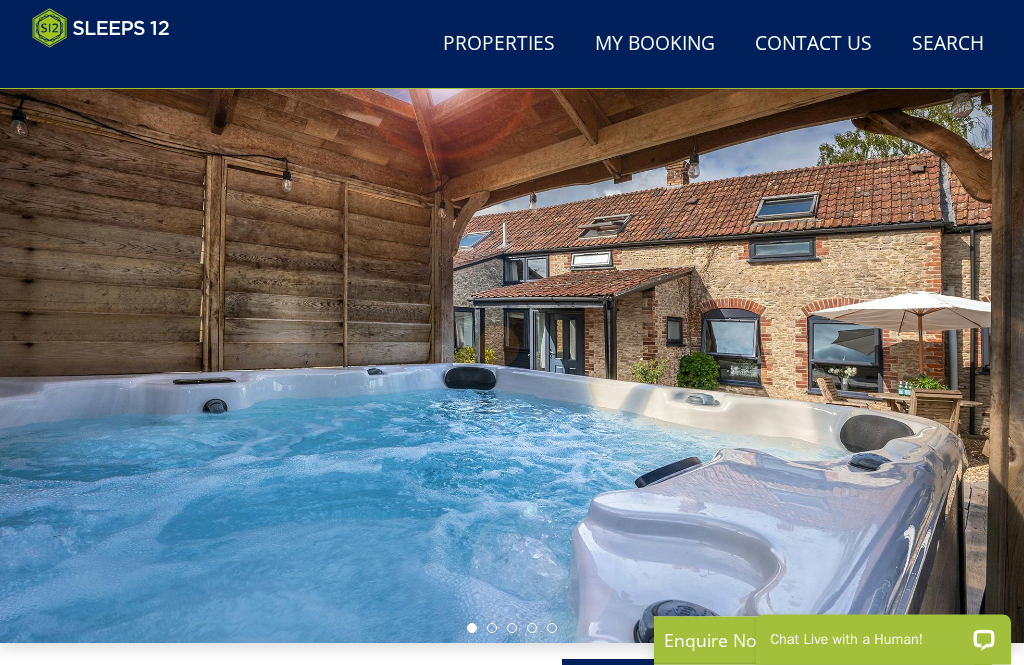 scroll, scrollTop: 0, scrollLeft: 0, axis: both 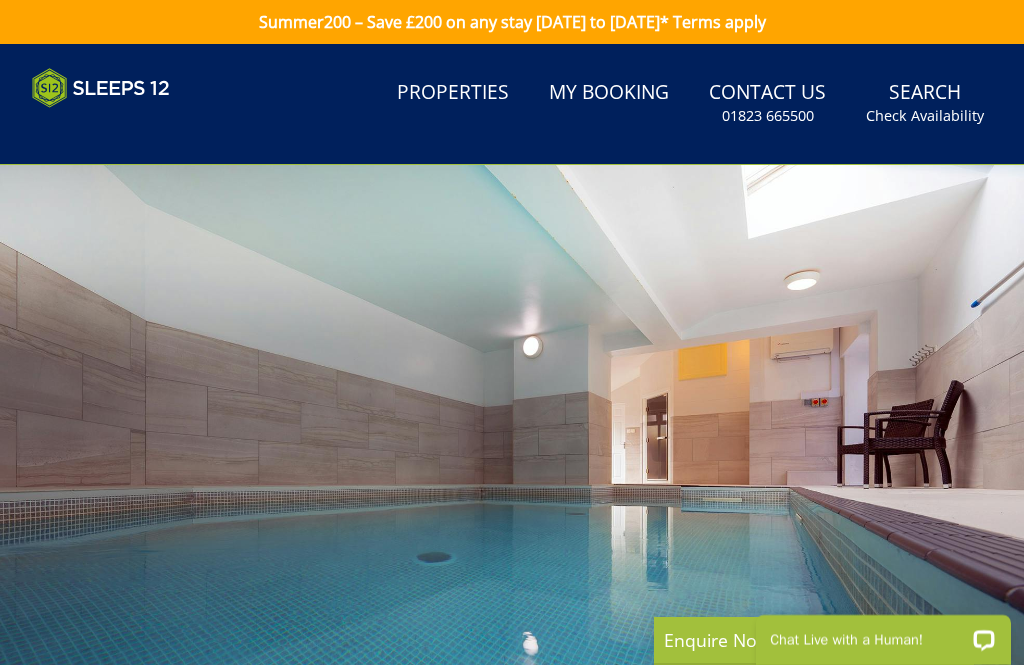 click at bounding box center (512, 451) 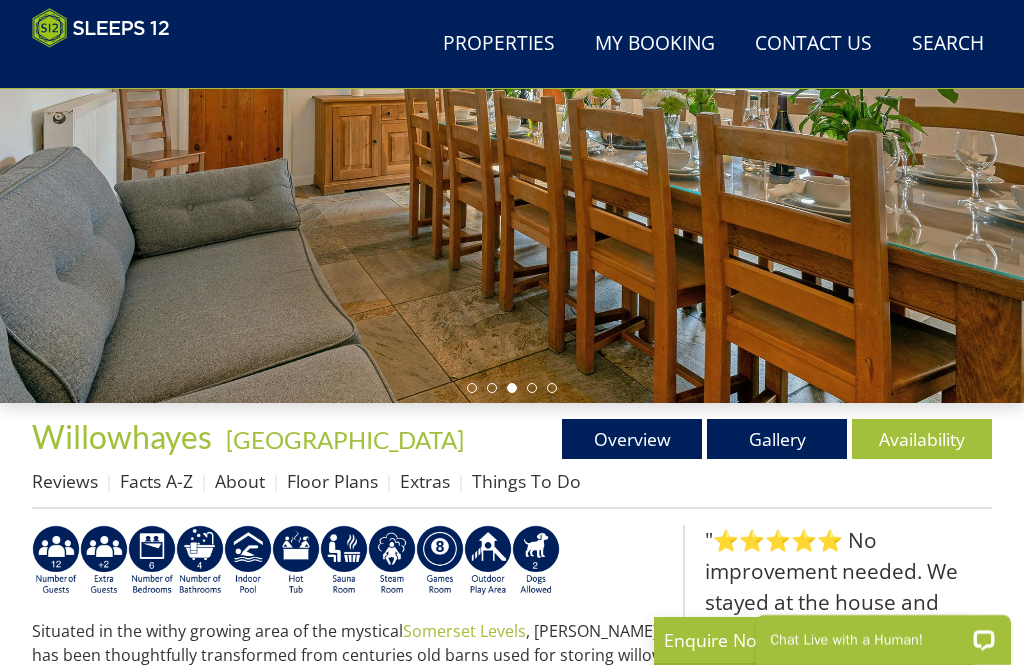 scroll, scrollTop: 309, scrollLeft: 0, axis: vertical 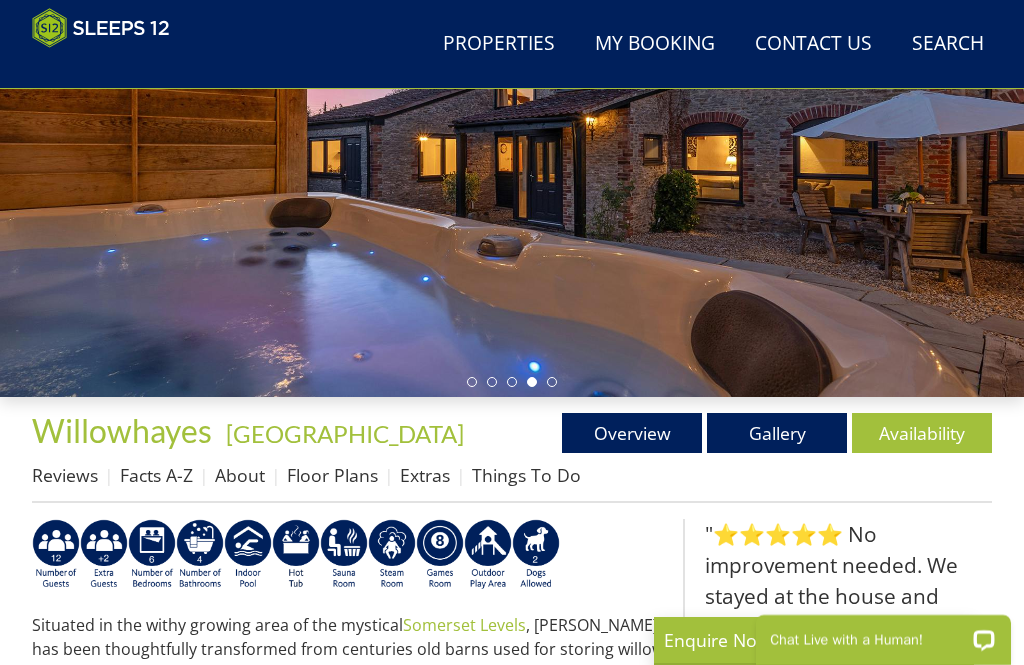 click on "Floor Plans" at bounding box center [332, 475] 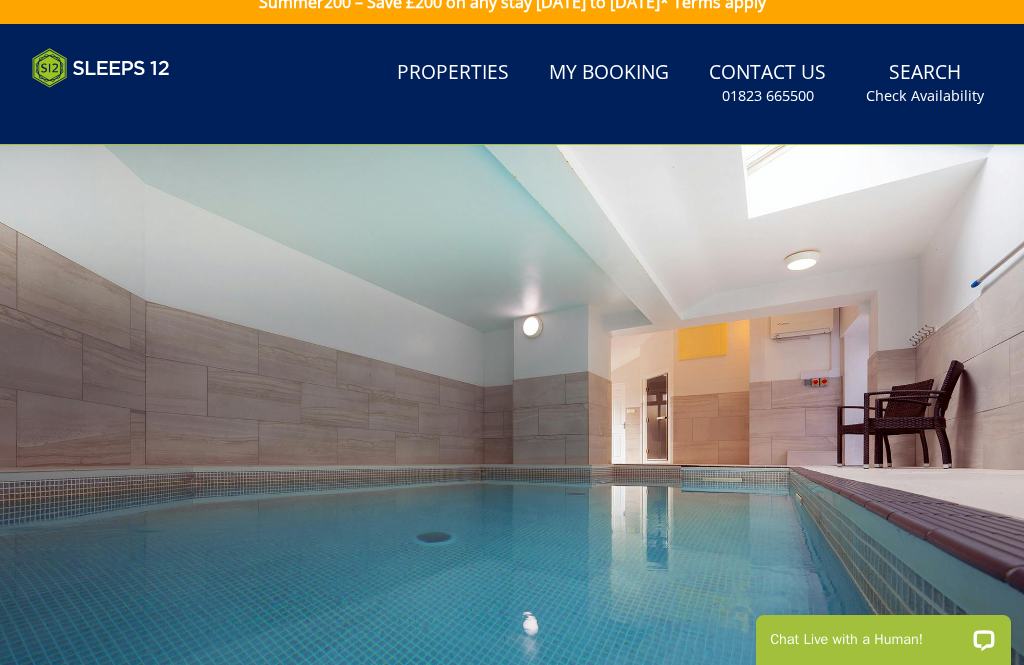 scroll, scrollTop: 0, scrollLeft: 0, axis: both 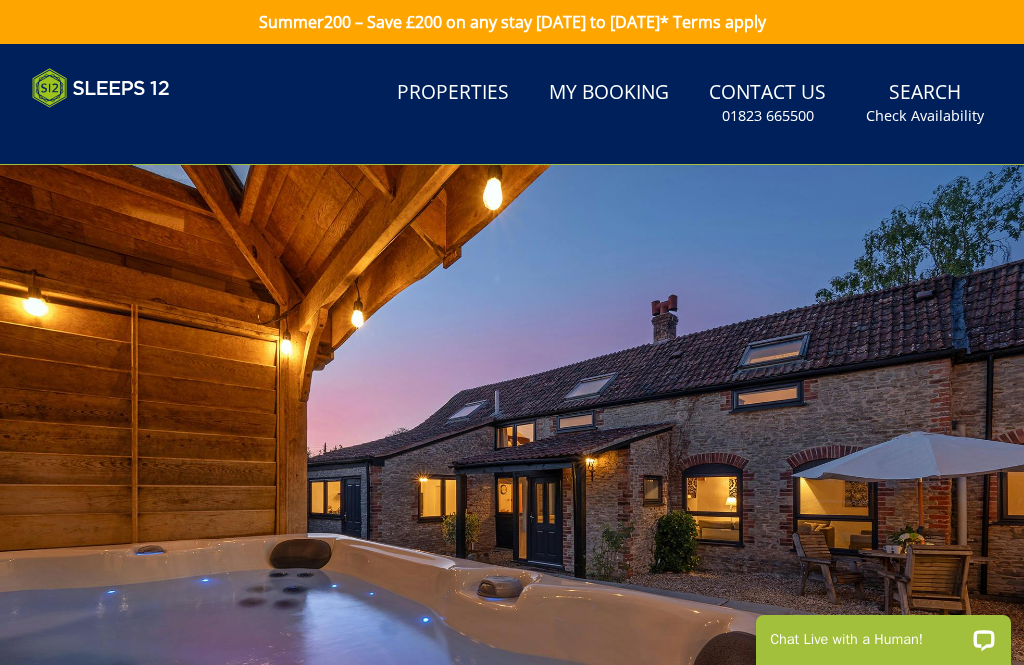 click on "Search  Check Availability" at bounding box center [925, 103] 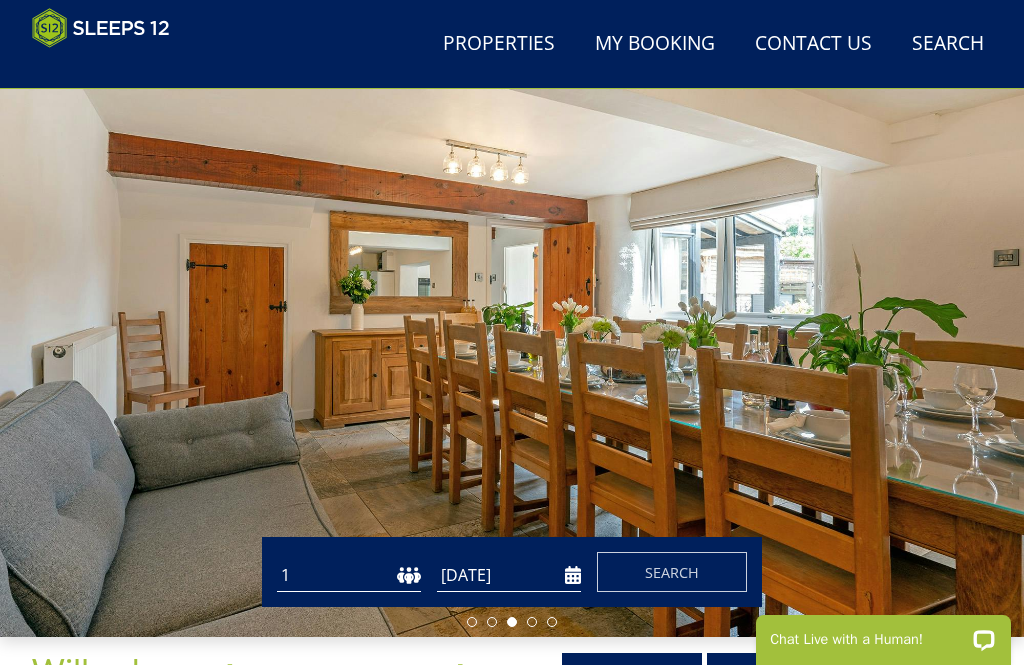 scroll, scrollTop: 0, scrollLeft: 0, axis: both 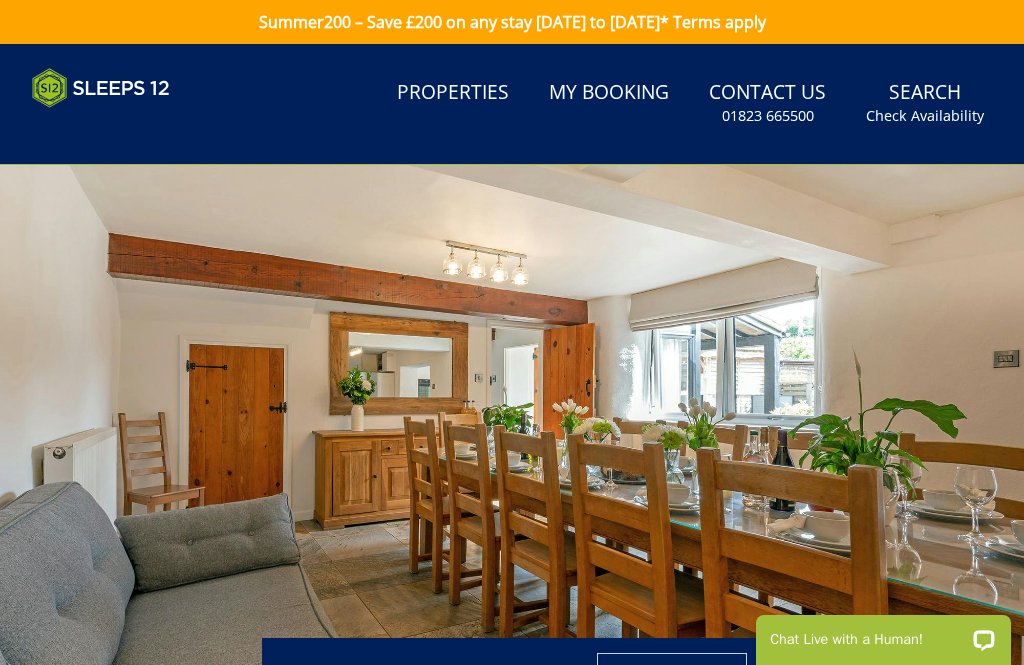 click on "Properties" at bounding box center (453, 93) 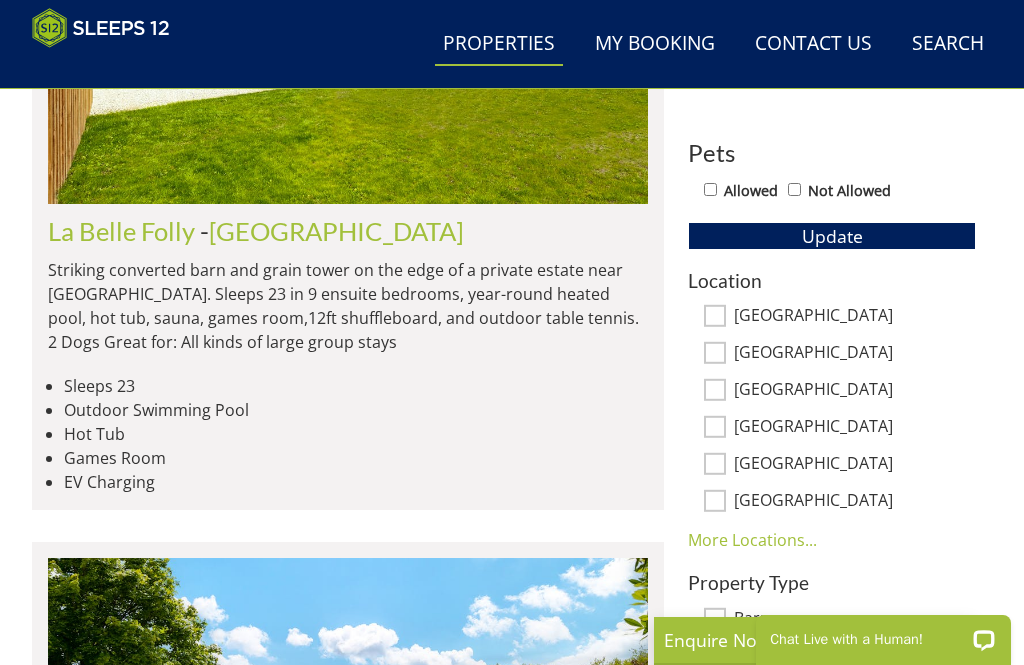 scroll, scrollTop: 1023, scrollLeft: 0, axis: vertical 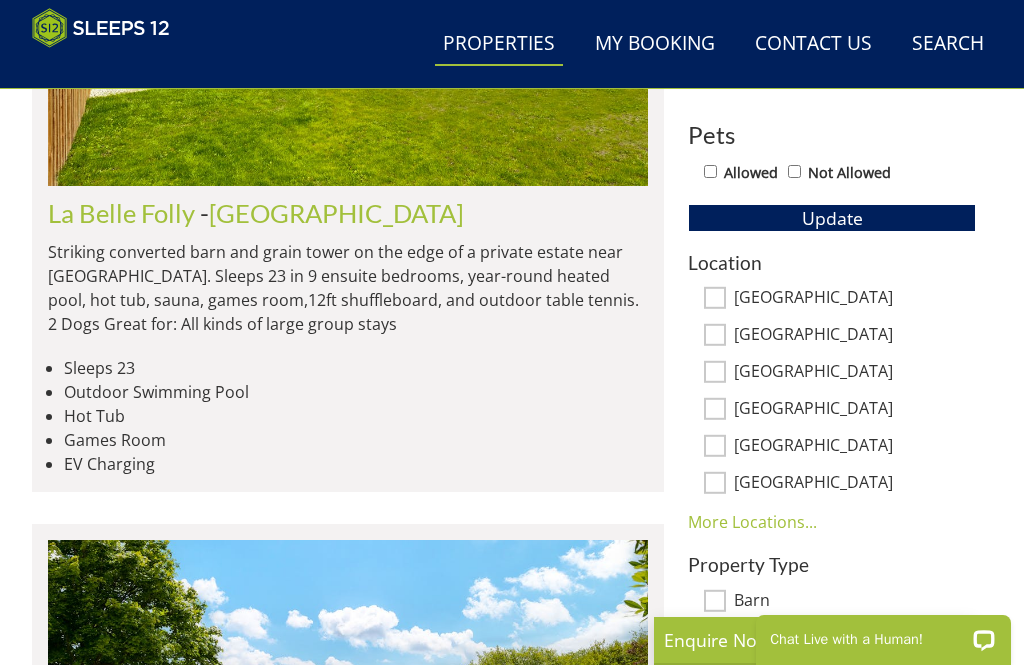 click on "[GEOGRAPHIC_DATA]" at bounding box center (715, 372) 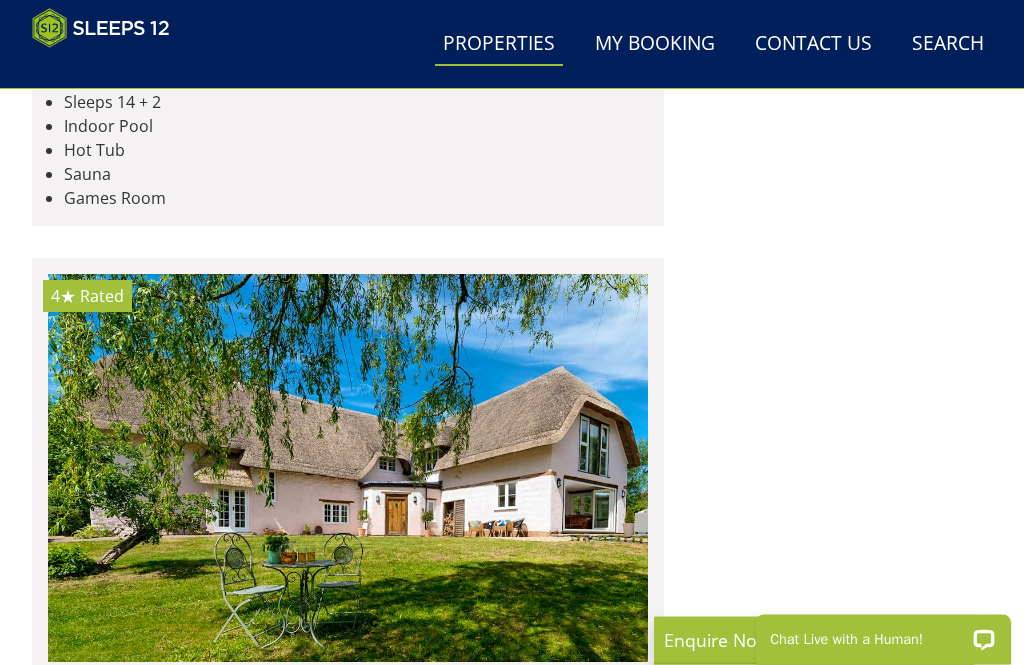scroll, scrollTop: 1943, scrollLeft: 0, axis: vertical 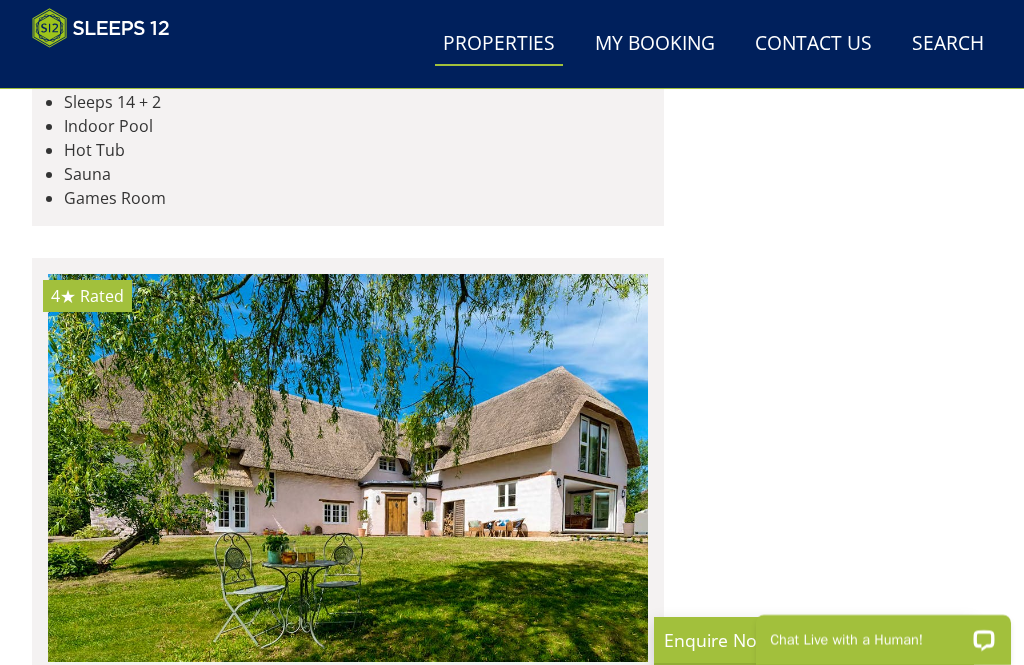 click at bounding box center [348, -128] 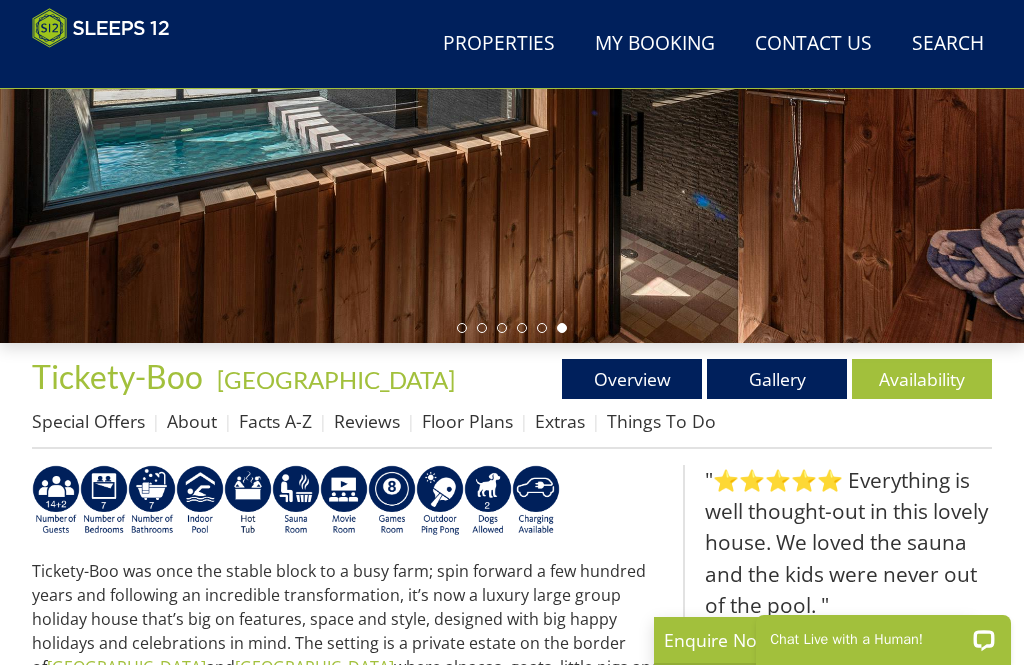 scroll, scrollTop: 362, scrollLeft: 0, axis: vertical 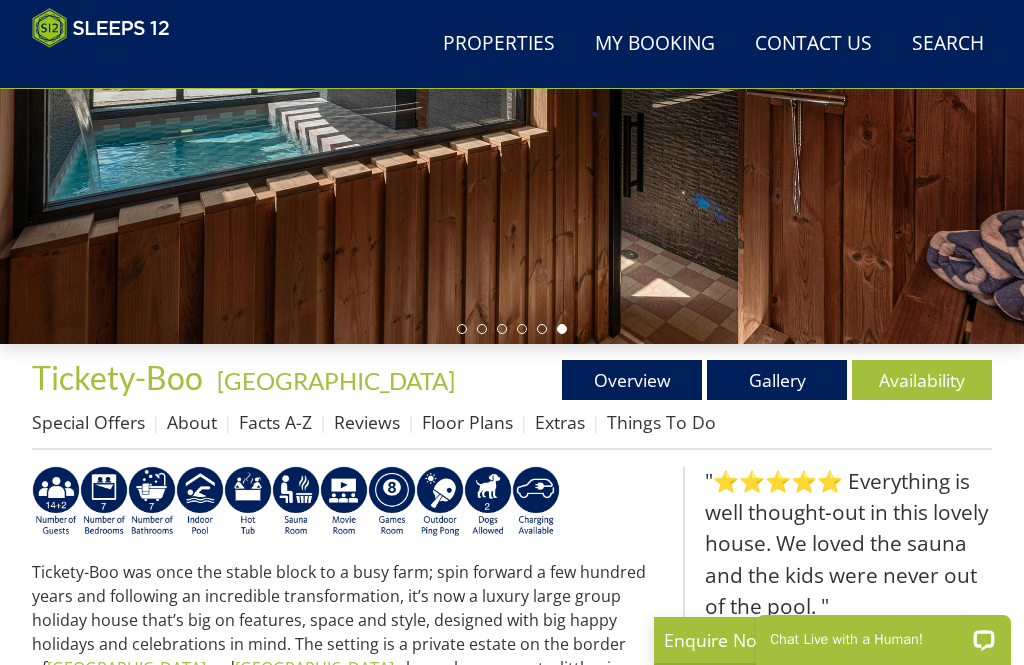 click on "Gallery" at bounding box center [777, 380] 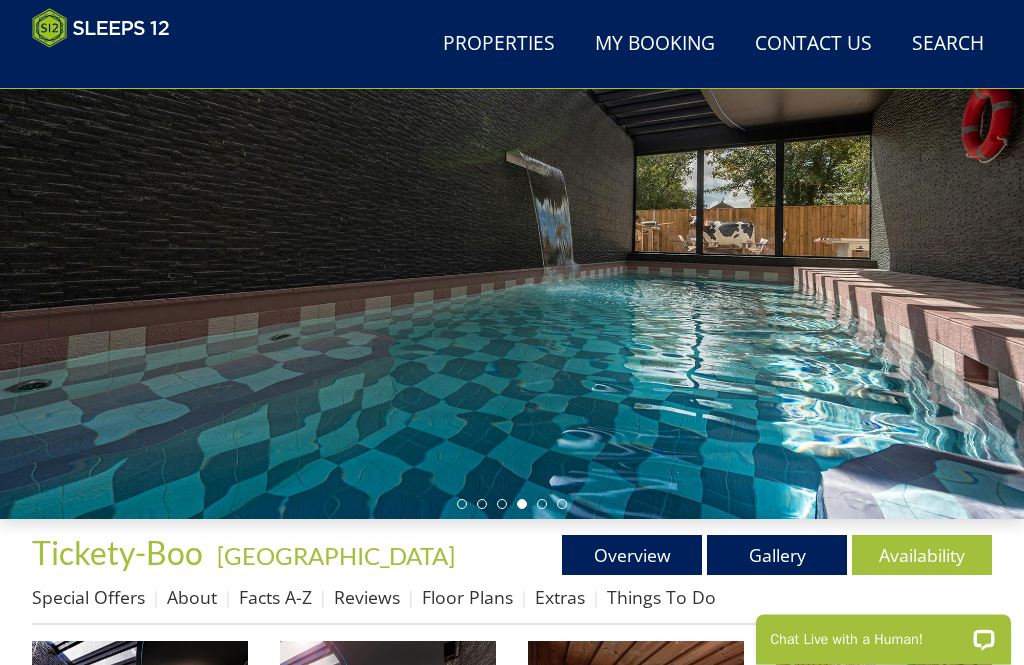 scroll, scrollTop: 187, scrollLeft: 0, axis: vertical 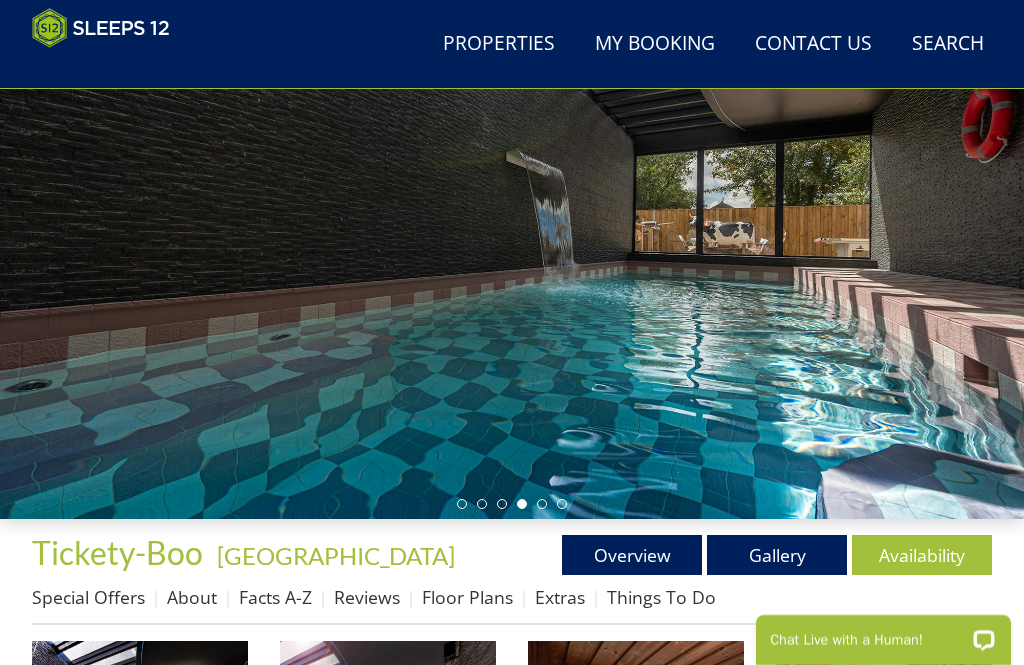 click on "Availability" at bounding box center (922, 555) 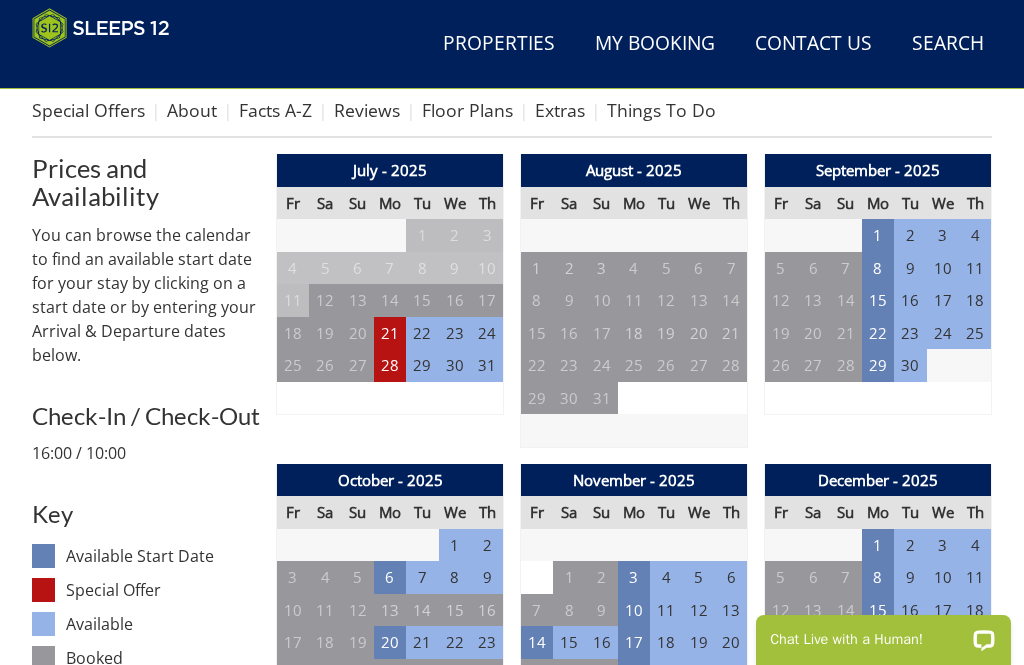 scroll, scrollTop: 683, scrollLeft: 0, axis: vertical 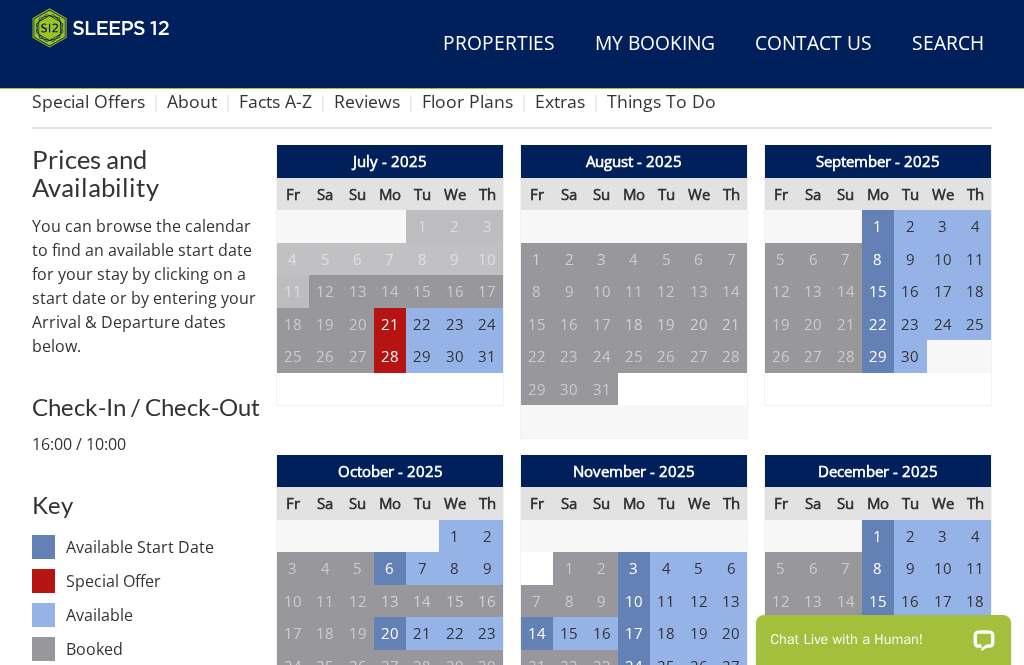 click on "14" at bounding box center [537, 633] 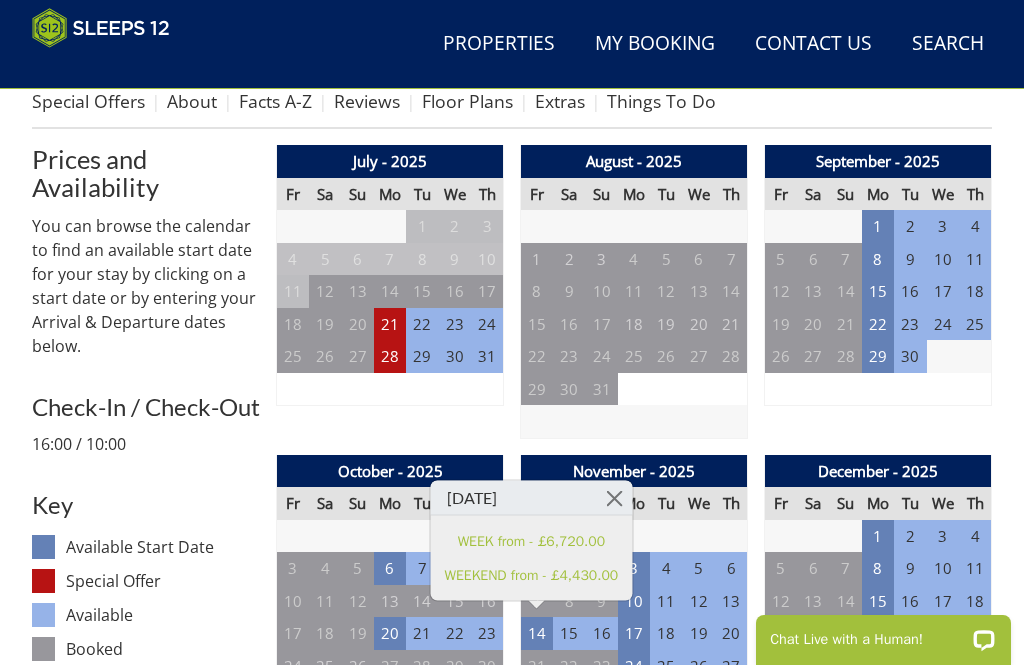 click on "Properties
Tickety-[GEOGRAPHIC_DATA]
-  [GEOGRAPHIC_DATA]
Overview
Gallery
Availability
Special Offers
About
Facts A-Z
Reviews
Floor Plans
Extras
Things To Do
Prices and Availability
You can browse the calendar to find an available start date for your stay by clicking on a start date or by entering your Arrival & Departure dates below.
Search for a Stay
Search
Check-In / Check-Out
16:00 / 10:00
Key
Available Start Date
Special Offer
Available" at bounding box center (512, 2087) 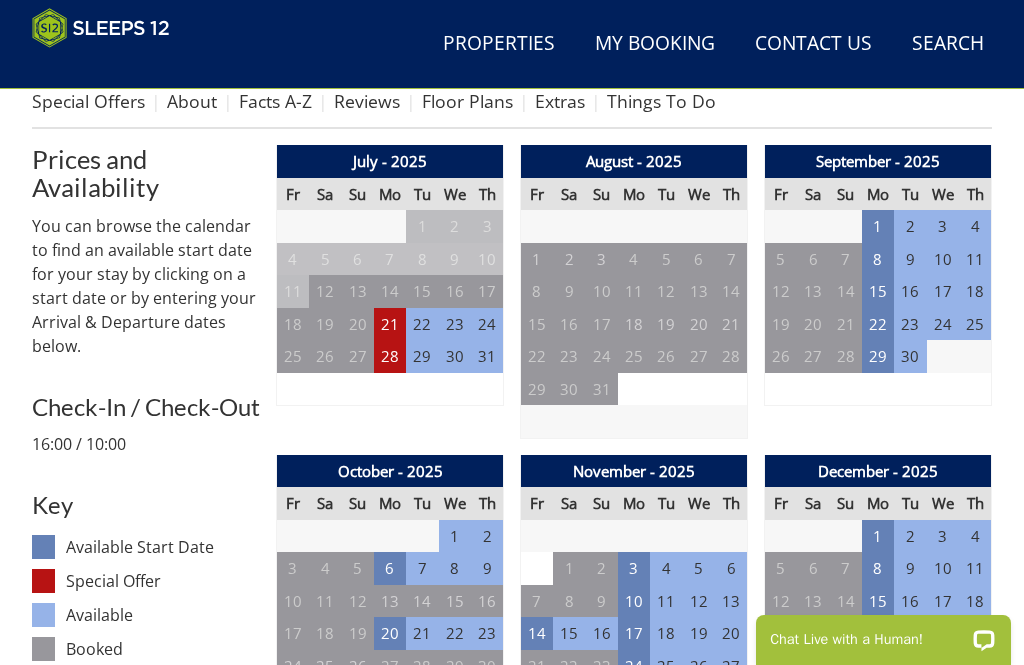 click on "20" at bounding box center (390, 633) 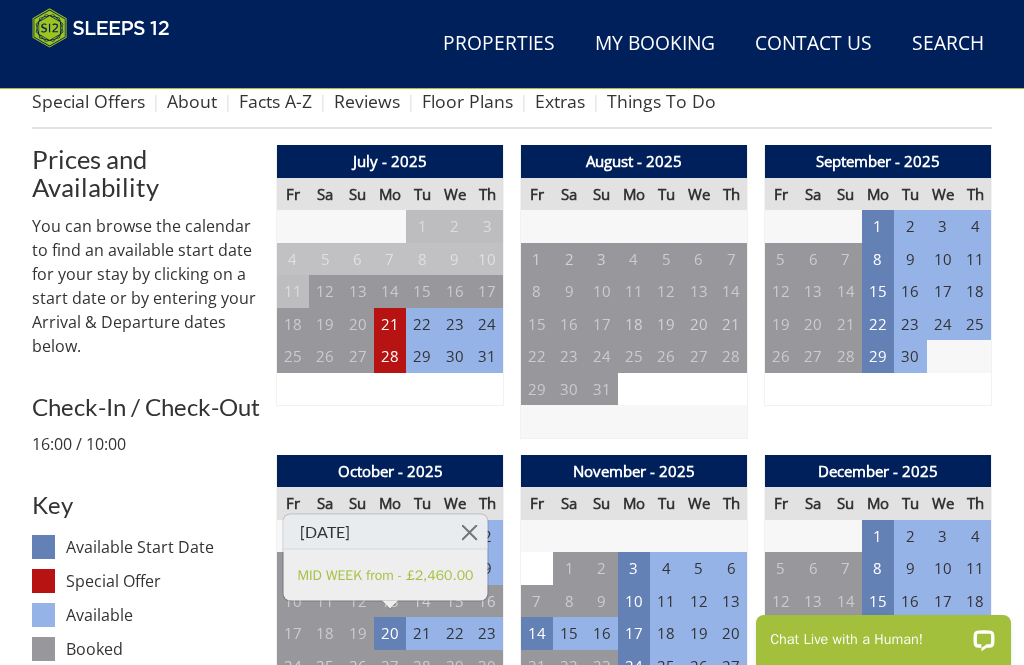 click on "8" at bounding box center (878, 259) 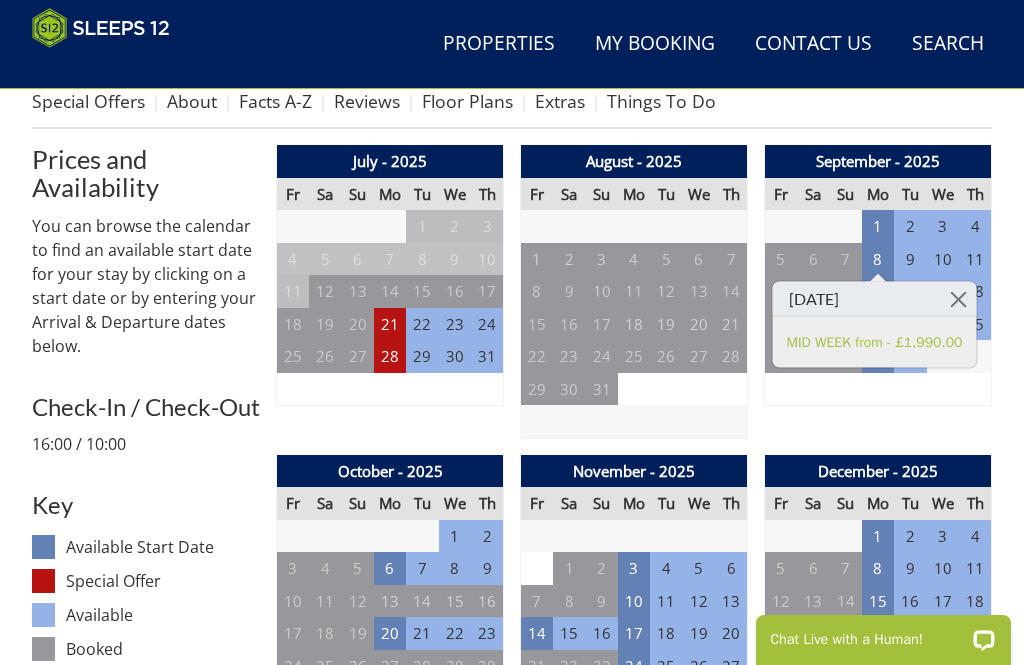 click on "14" at bounding box center [537, 633] 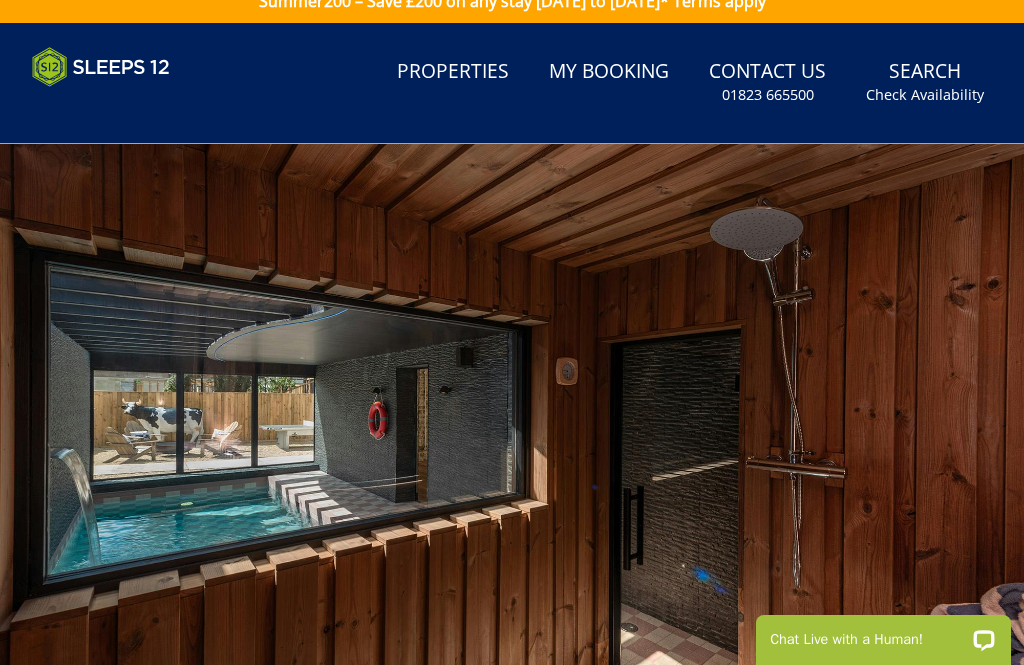 scroll, scrollTop: 0, scrollLeft: 0, axis: both 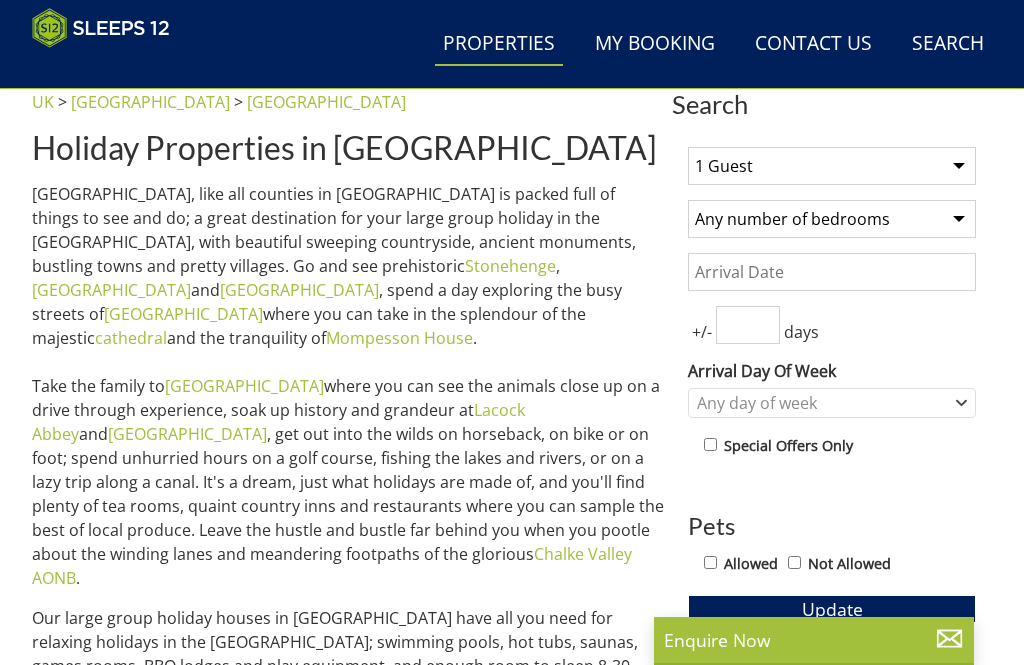 click on "1 Guest
2 Guests
3 Guests
4 Guests
5 Guests
6 Guests
7 Guests
8 Guests
9 Guests
10 Guests
11 Guests
12 Guests
13 Guests
14 Guests
15 Guests
16 Guests
17 Guests
18 Guests
19 Guests
20 Guests
21 Guests
22 Guests
23 Guests
24 Guests
25 Guests
26 Guests
27 Guests
28 Guests
29 Guests
30 Guests
31 Guests
32 Guests
33 Guests
34 Guests
35 Guests
36 Guests
37 Guests
38 Guests
39 Guests
40 Guests
41 Guests
42 Guests
43 Guests
44 Guests
45 Guests
46 Guests
47 Guests
48 Guests
49 Guests
50 Guests
51 Guests
52 Guests
53 Guests
54 Guests
55 Guests
56 Guests
57 Guests
58 Guests
59 Guests
60 Guests
61 Guests
62 Guests
63 Guests
64 Guests
65 Guests
66 Guests
67 Guests
68 Guests
69 Guests
70 Guests
71 Guests
72 Guests
73 Guests
74 Guests
75 Guests
76 Guests
77 Guests
78 Guests
79 Guests
80 Guests
81 Guests
82 Guests
83 Guests
84 Guests
85 Guests
86 Guests" at bounding box center (832, 166) 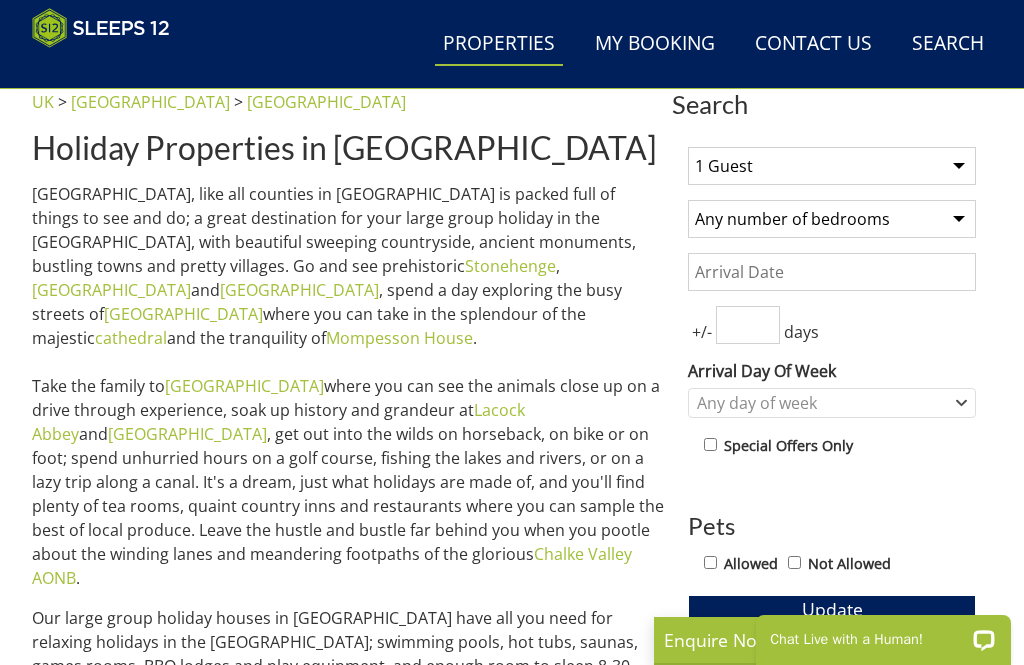 scroll, scrollTop: 0, scrollLeft: 0, axis: both 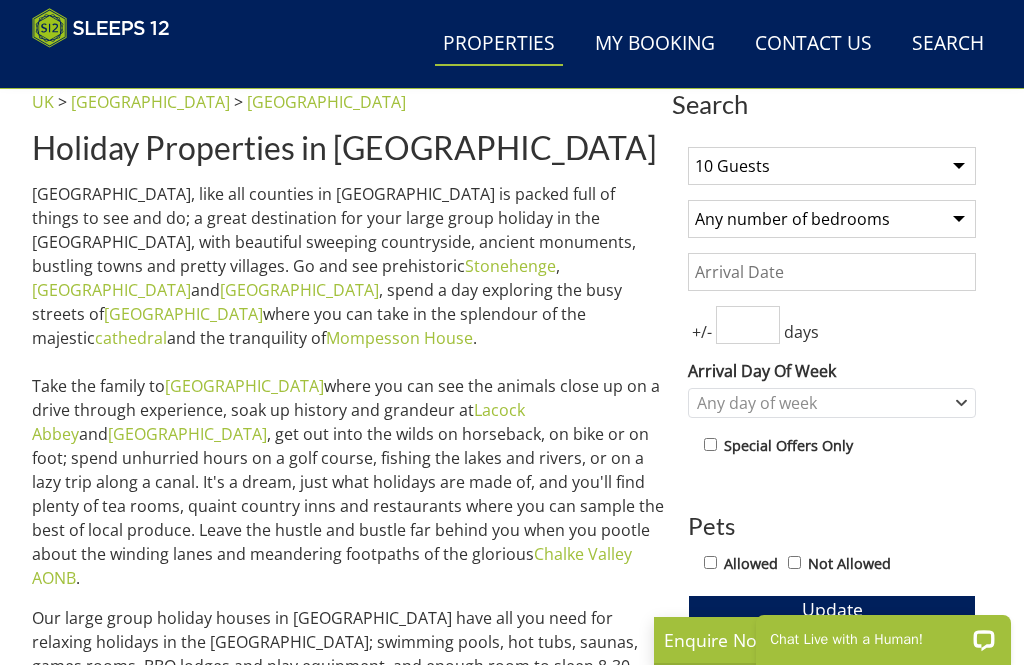 click on "Any number of bedrooms
1 Bedroom
2 Bedrooms
3 Bedrooms
4 Bedrooms
5 Bedrooms
6 Bedrooms
7 Bedrooms
8 Bedrooms
9 Bedrooms
10 Bedrooms
11 Bedrooms
12 Bedrooms
13 Bedrooms
14 Bedrooms
15 Bedrooms
16 Bedrooms
17 Bedrooms
18 Bedrooms
19 Bedrooms
20 Bedrooms
21 Bedrooms
22 Bedrooms
23 Bedrooms
24 Bedrooms
25 Bedrooms" at bounding box center [832, 219] 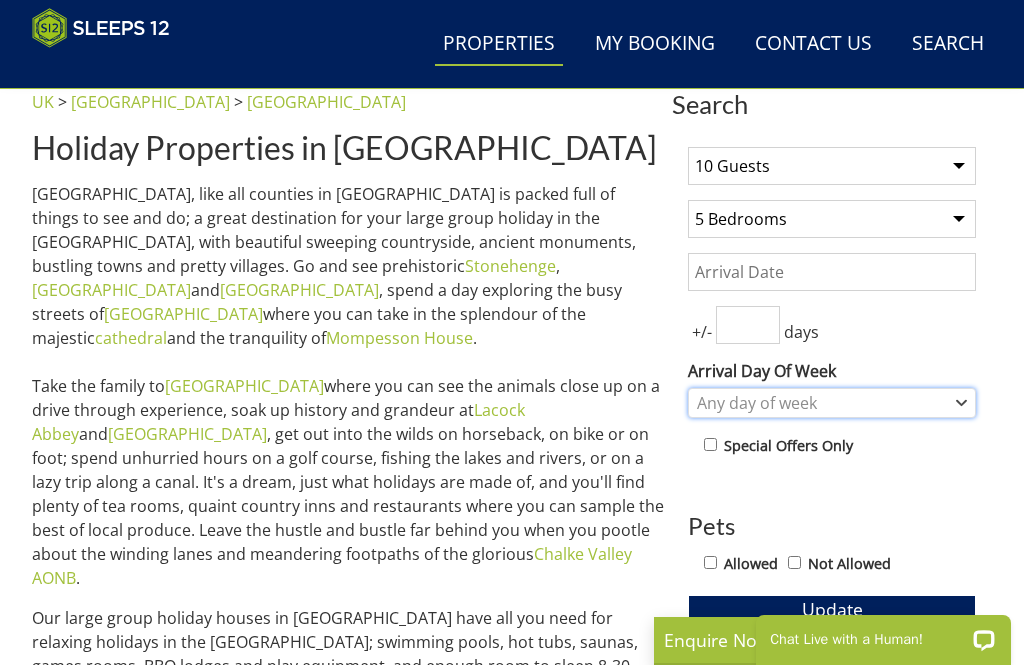 click on "Any day of week" at bounding box center (821, 403) 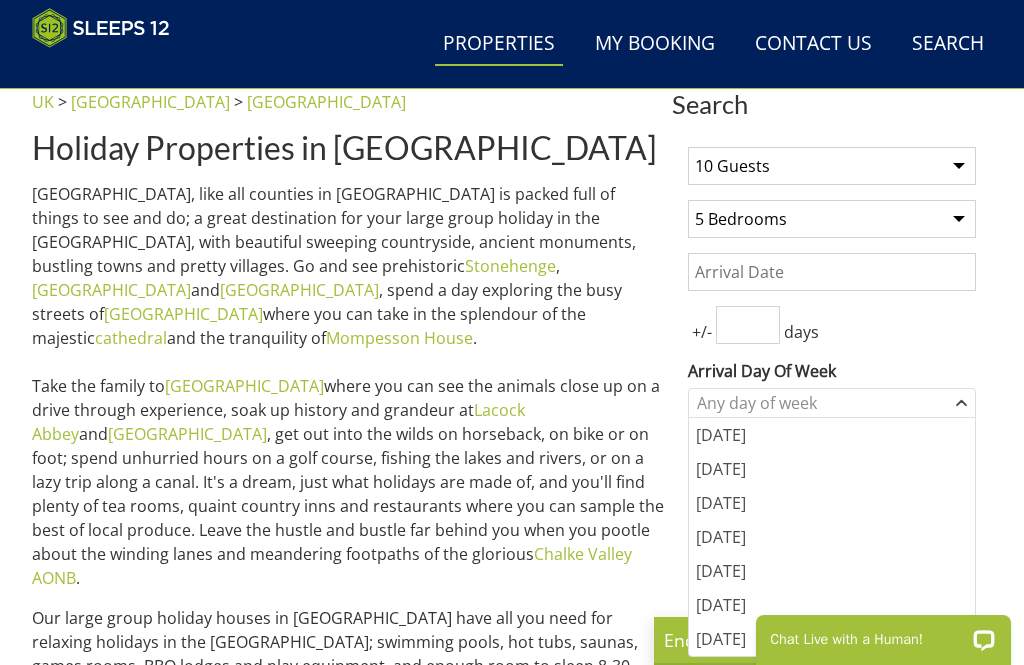click on "[DATE]" at bounding box center (832, 571) 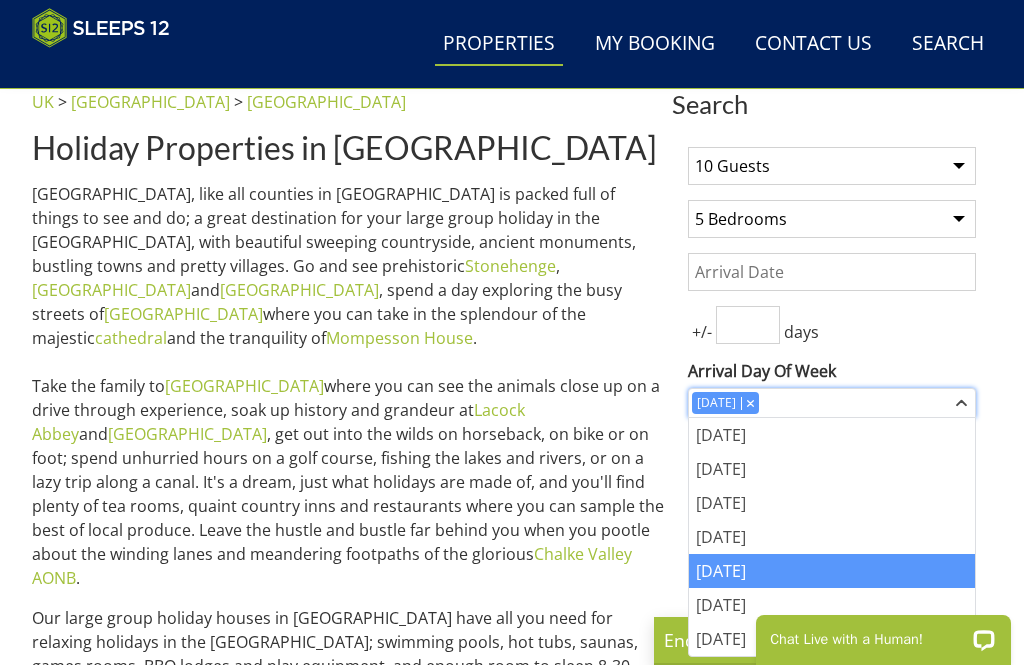 click 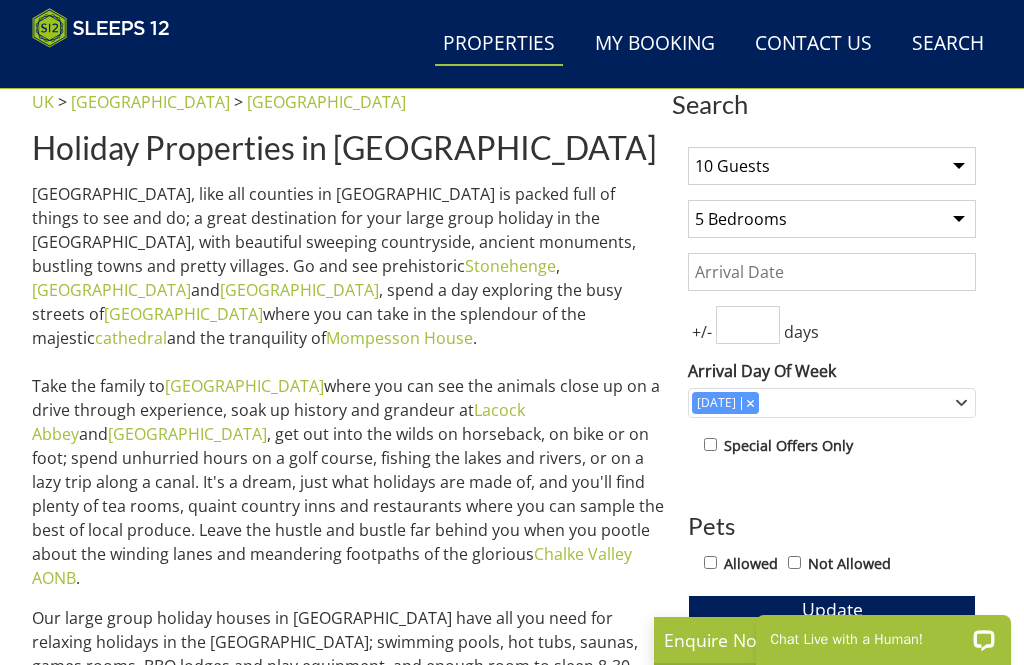 click on "Allowed
Not Allowed" at bounding box center (840, 565) 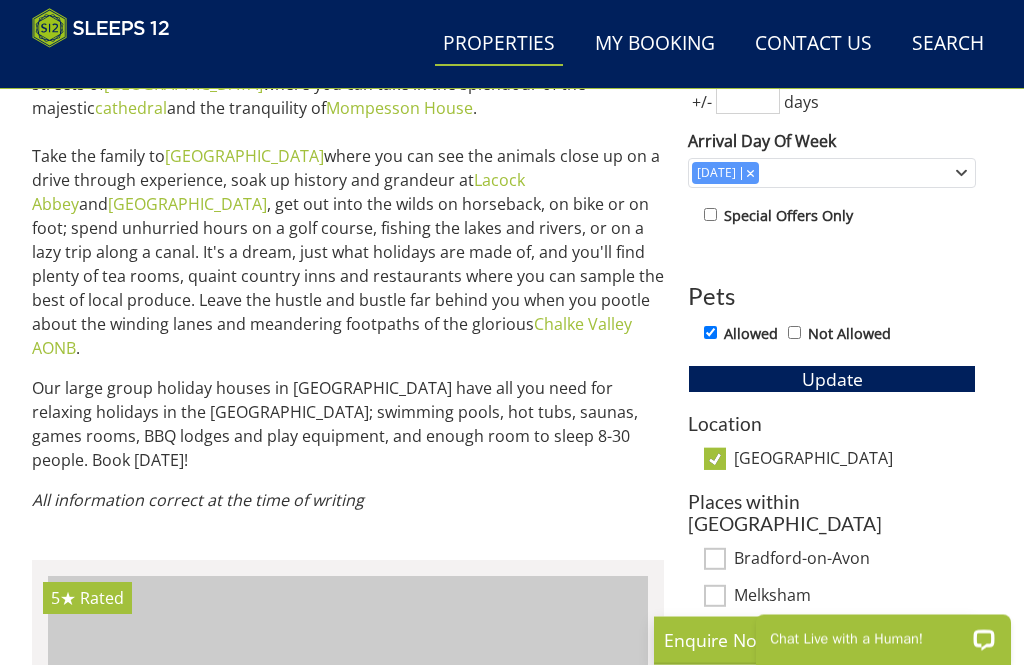scroll, scrollTop: 863, scrollLeft: 0, axis: vertical 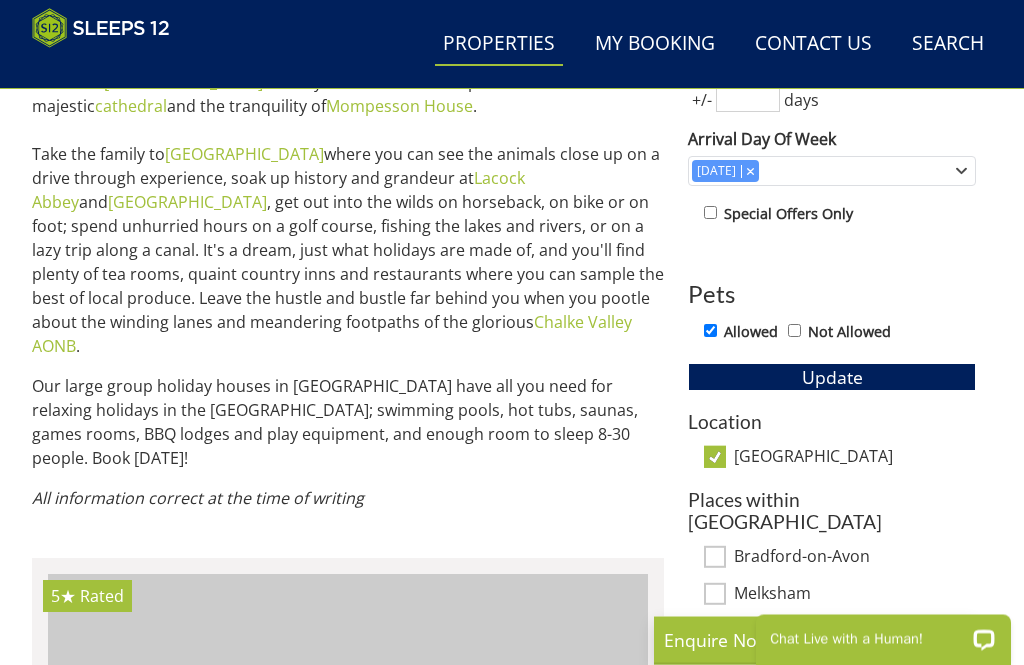 click on "[GEOGRAPHIC_DATA]" at bounding box center [855, 459] 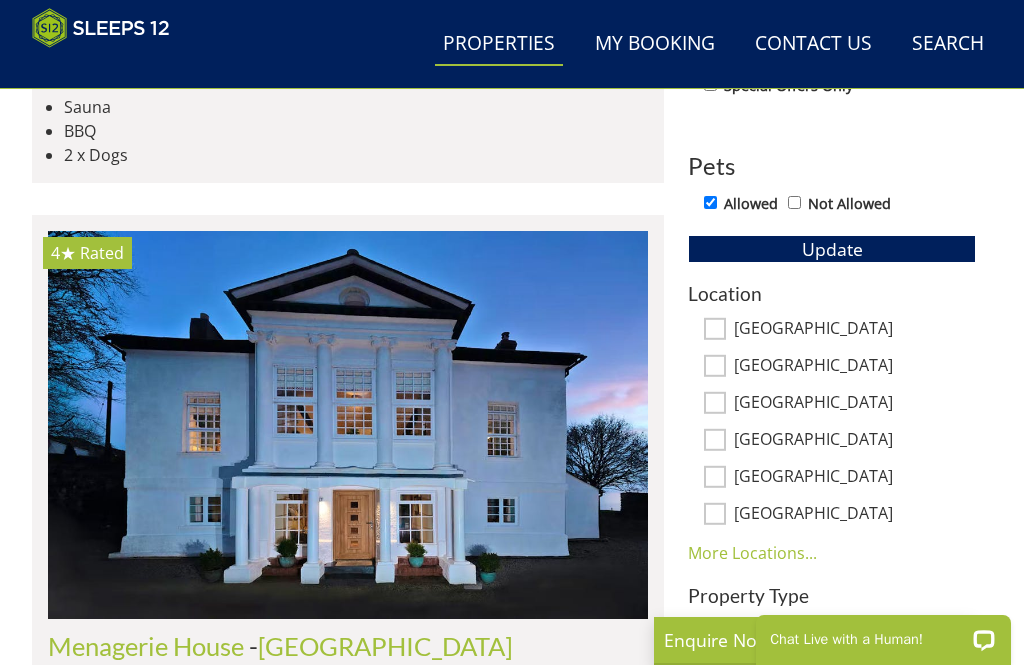scroll, scrollTop: 986, scrollLeft: 0, axis: vertical 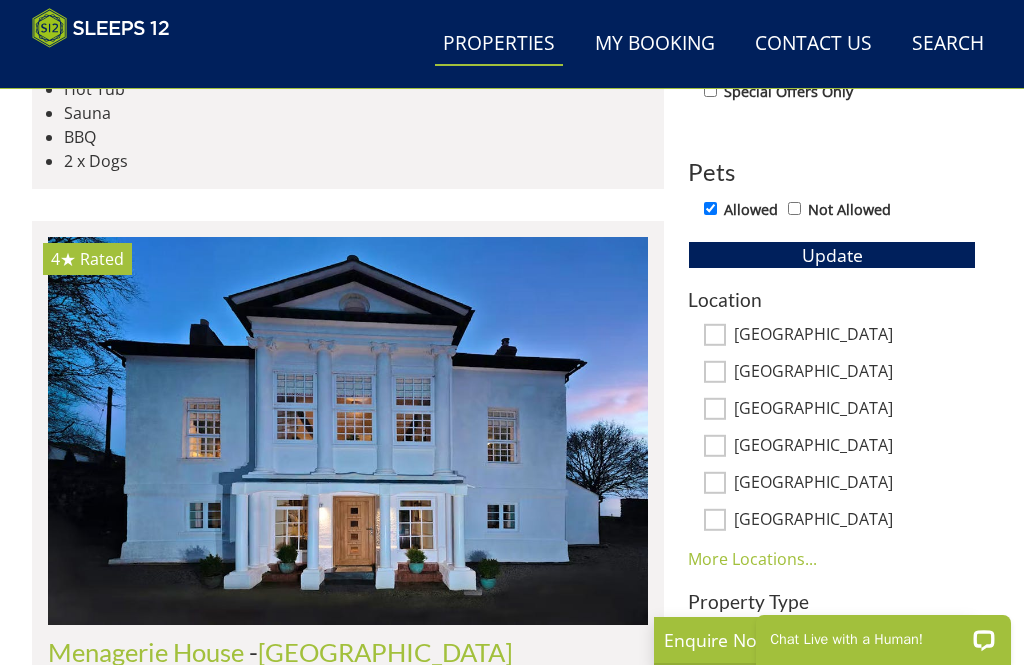 click on "[GEOGRAPHIC_DATA]" at bounding box center [715, 446] 